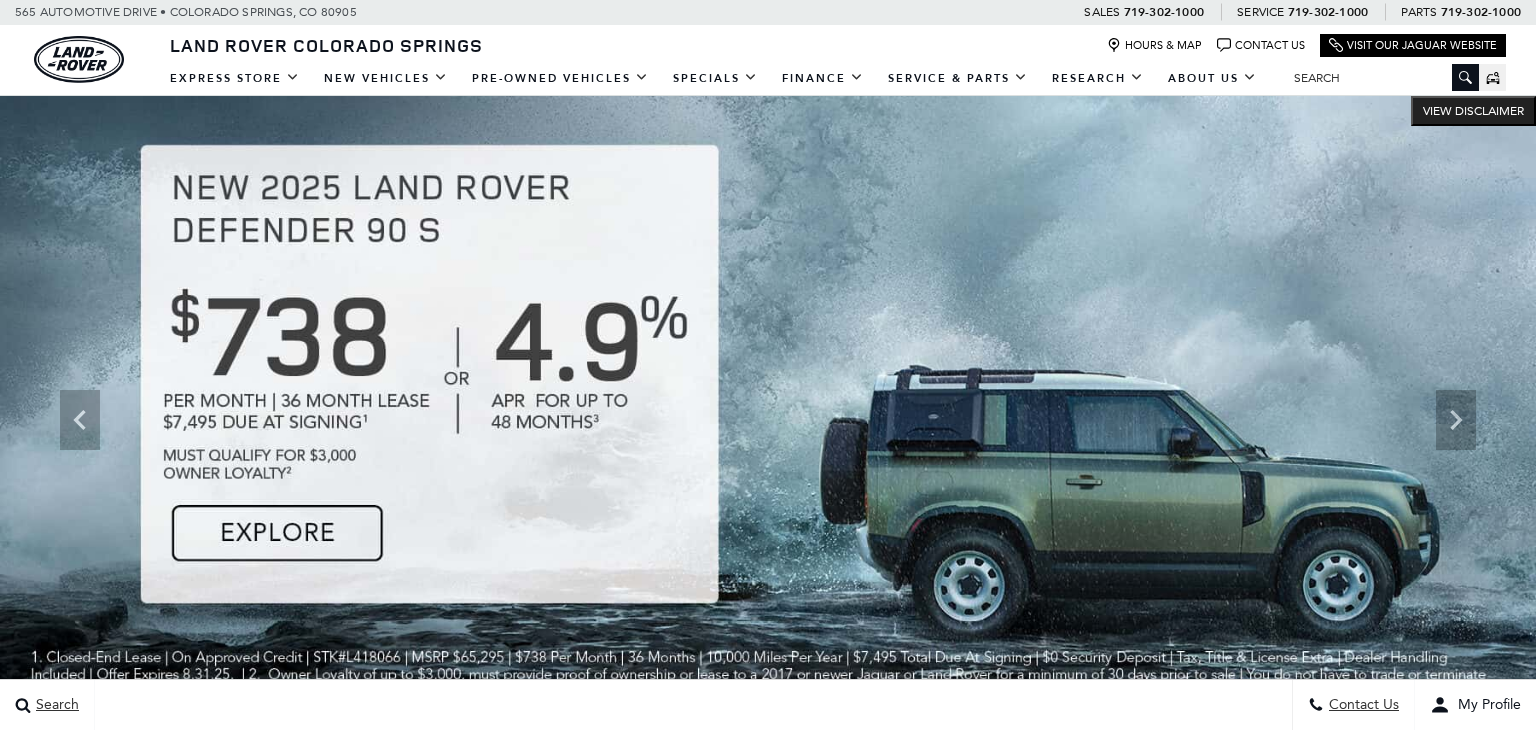scroll, scrollTop: 0, scrollLeft: 0, axis: both 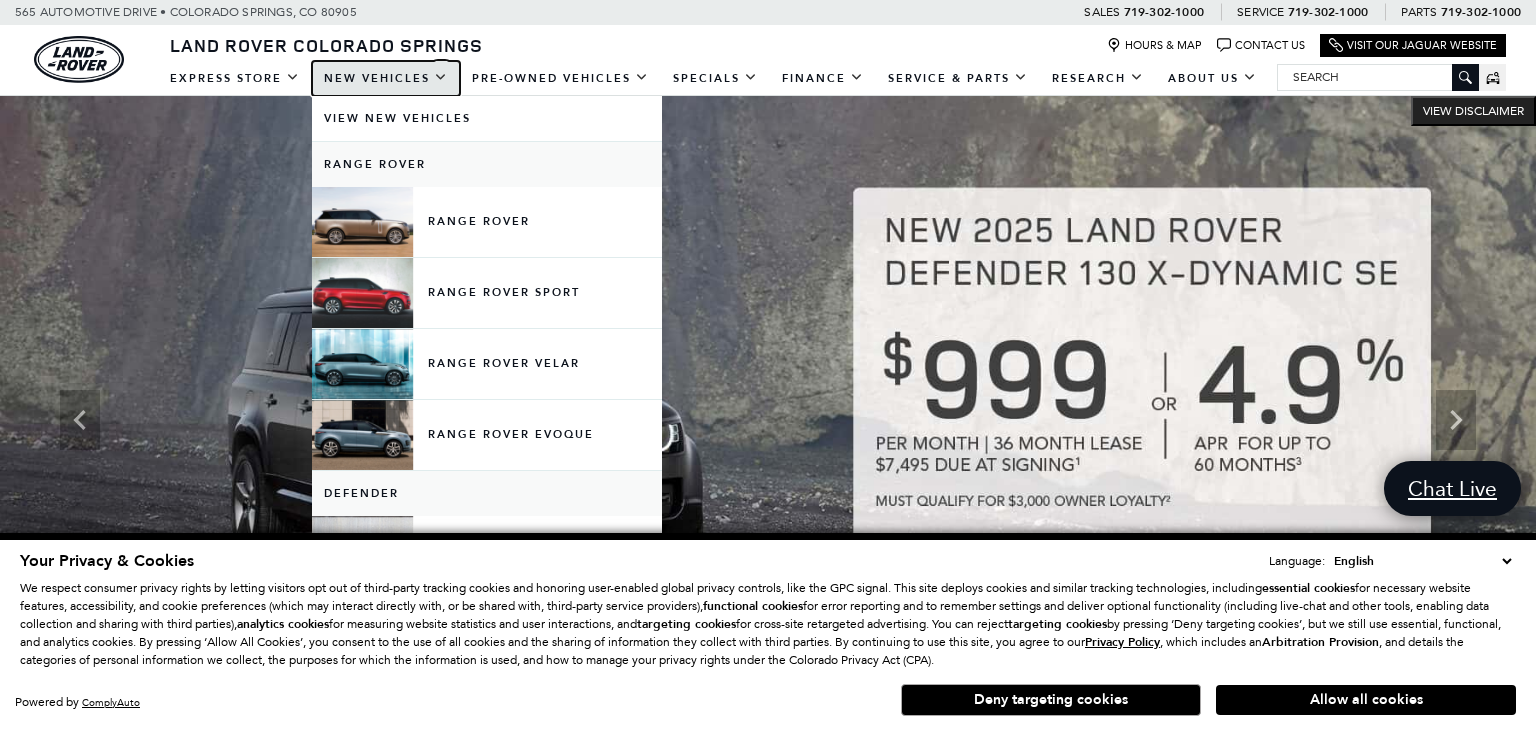 click on "New Vehicles" at bounding box center [386, 78] 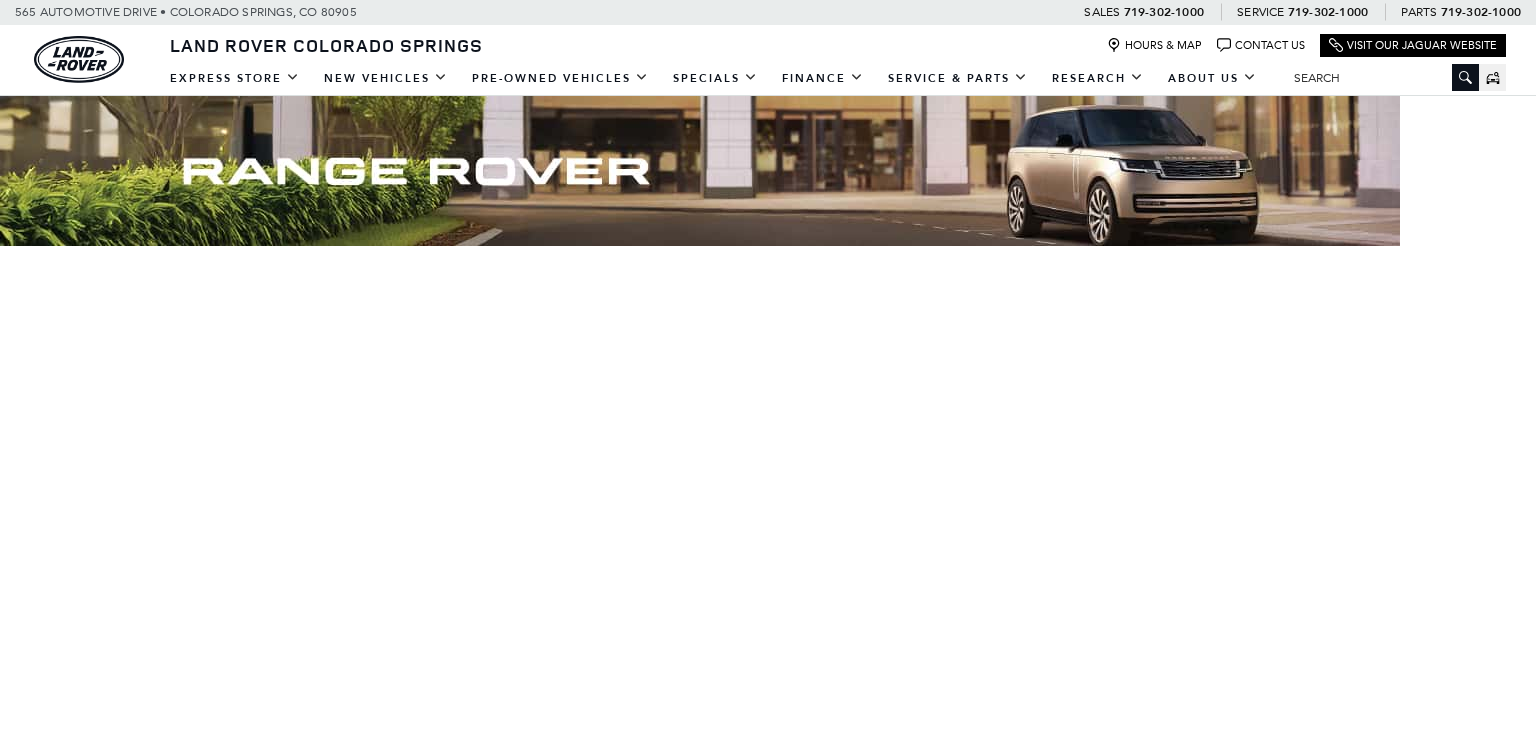 scroll, scrollTop: 0, scrollLeft: 0, axis: both 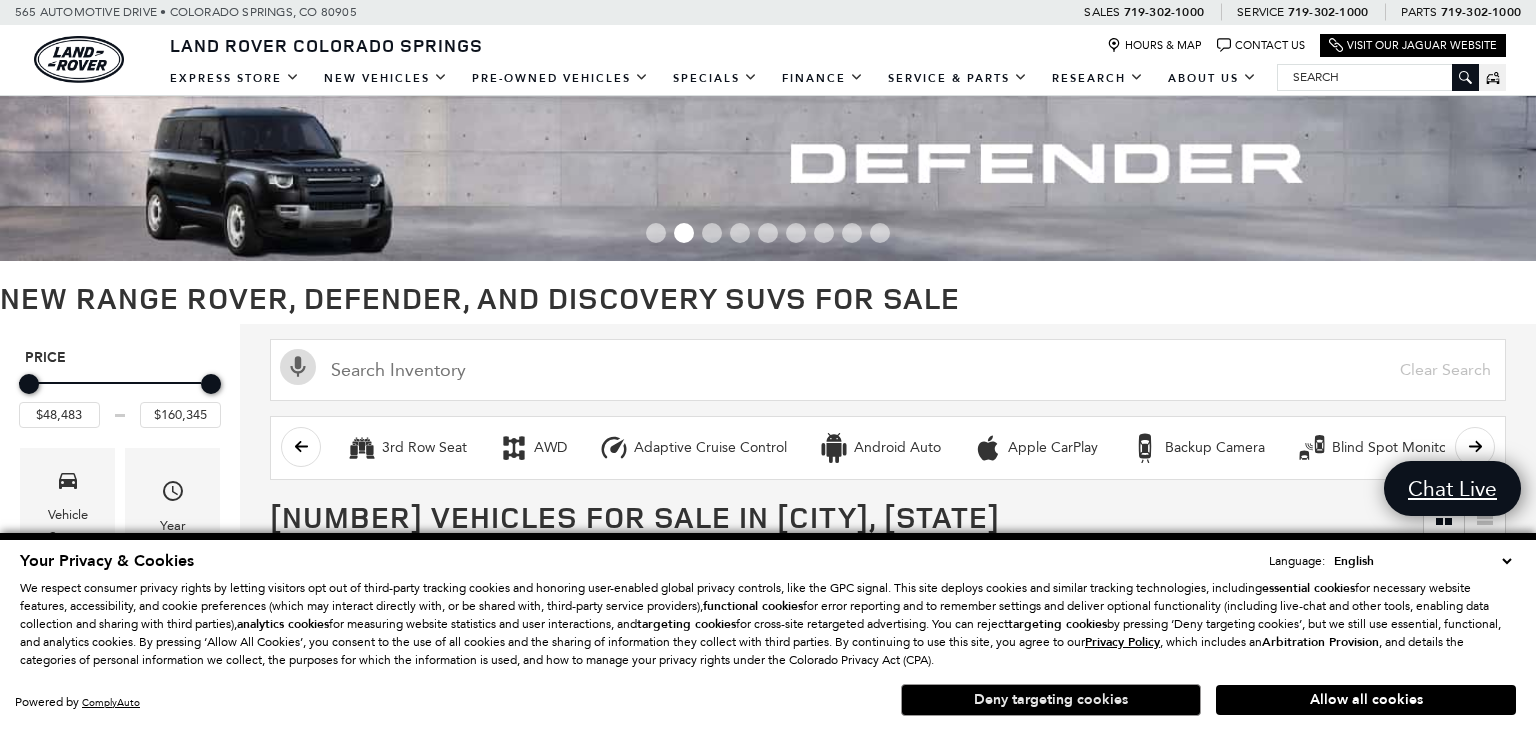 click on "Deny targeting cookies" at bounding box center (1051, 700) 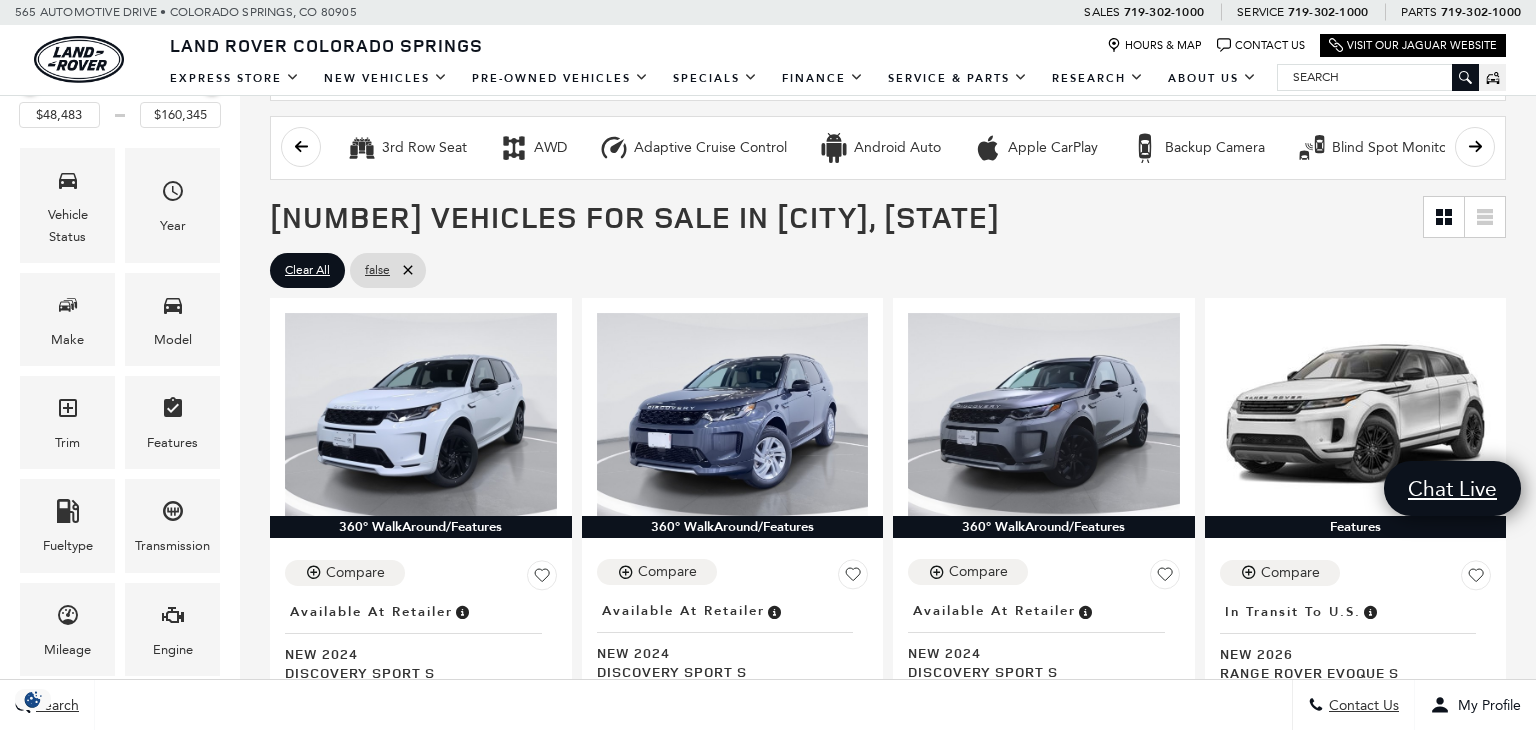 scroll, scrollTop: 301, scrollLeft: 0, axis: vertical 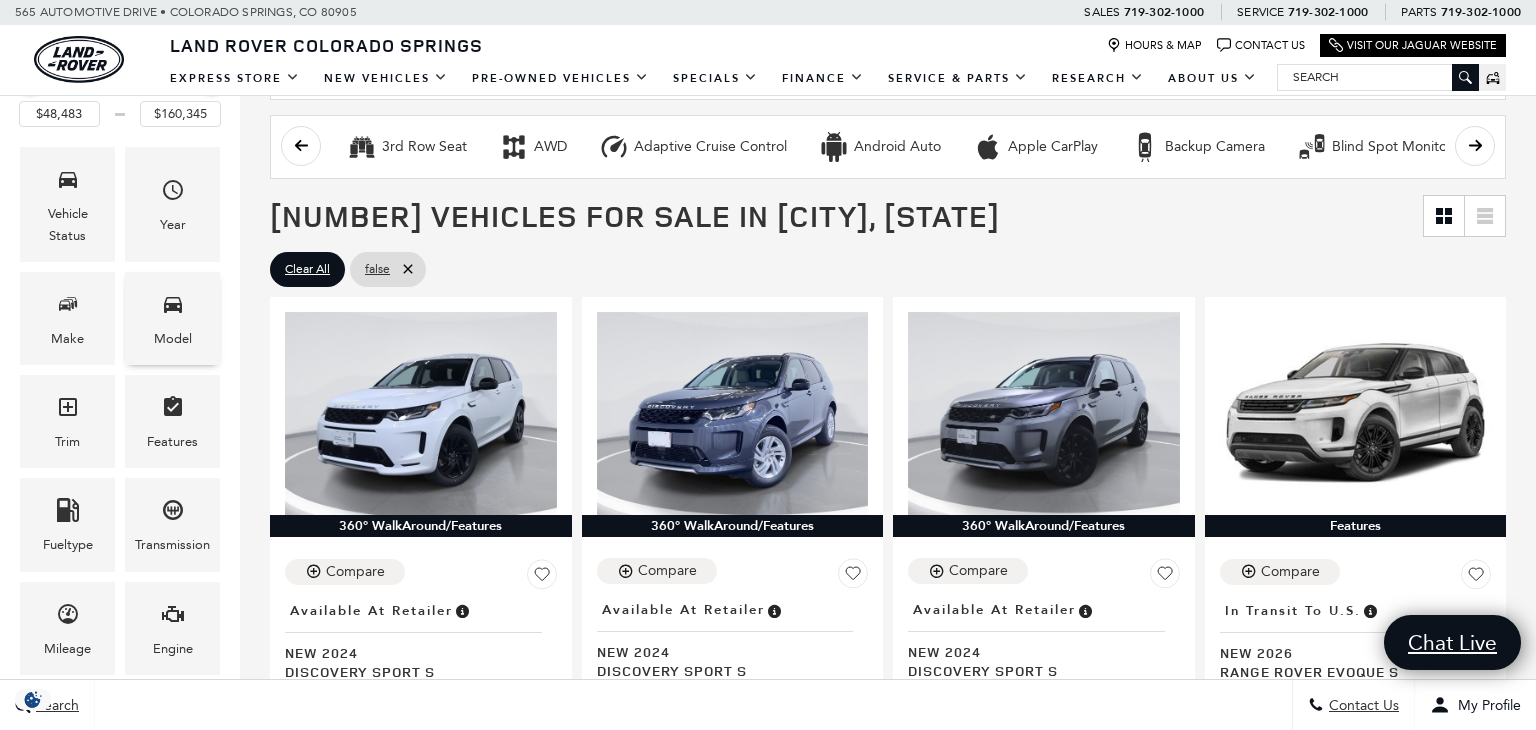 click at bounding box center (173, 307) 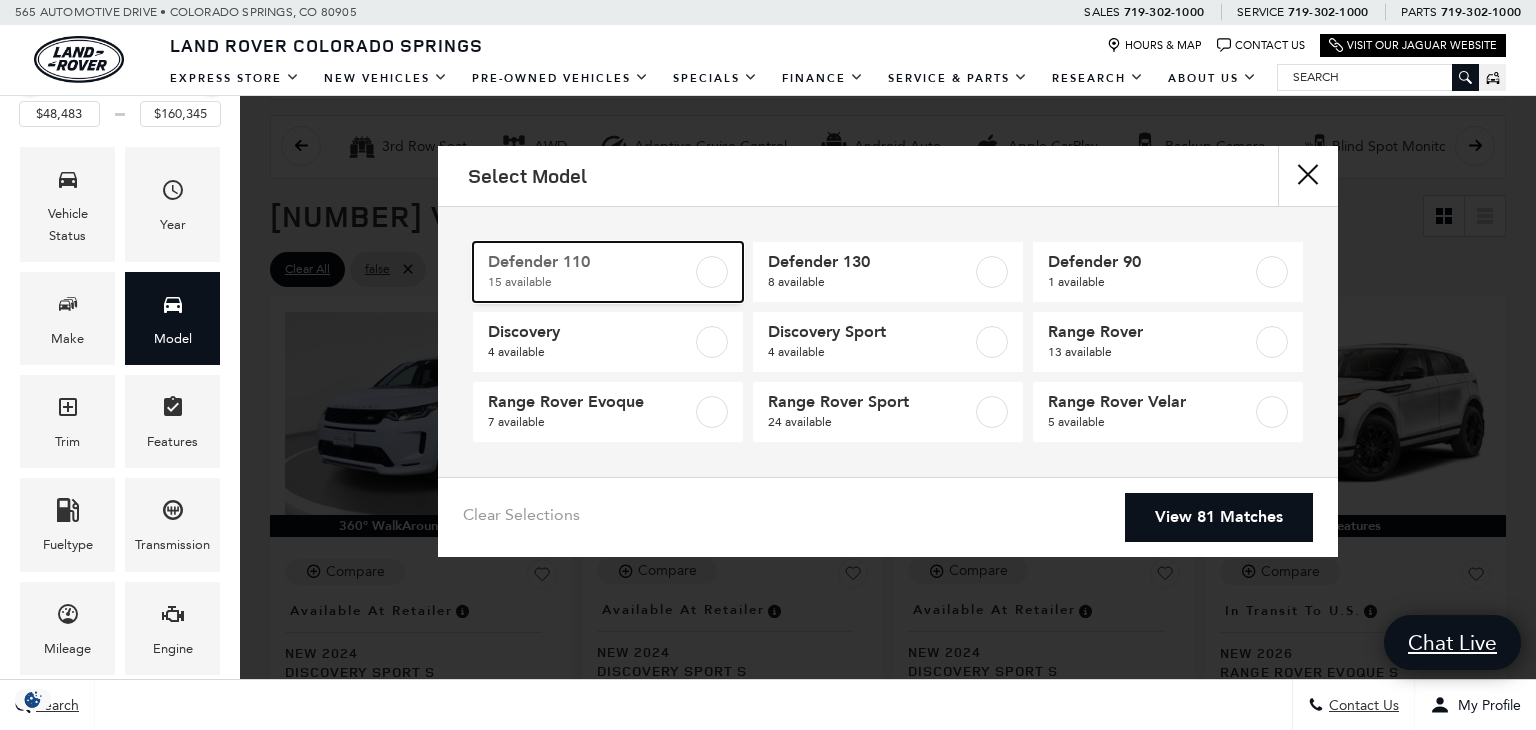 click on "15   available" at bounding box center (590, 282) 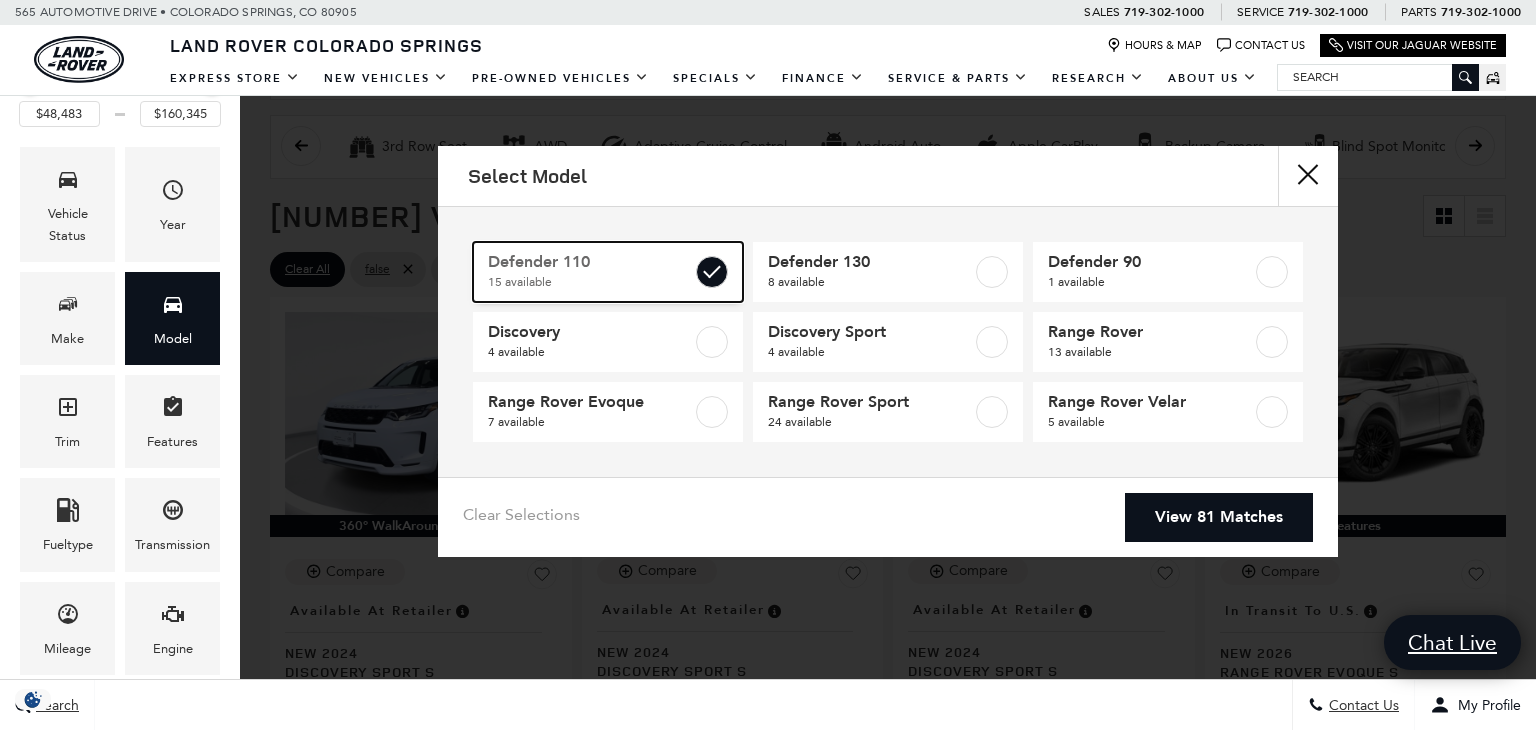 type on "$78,499" 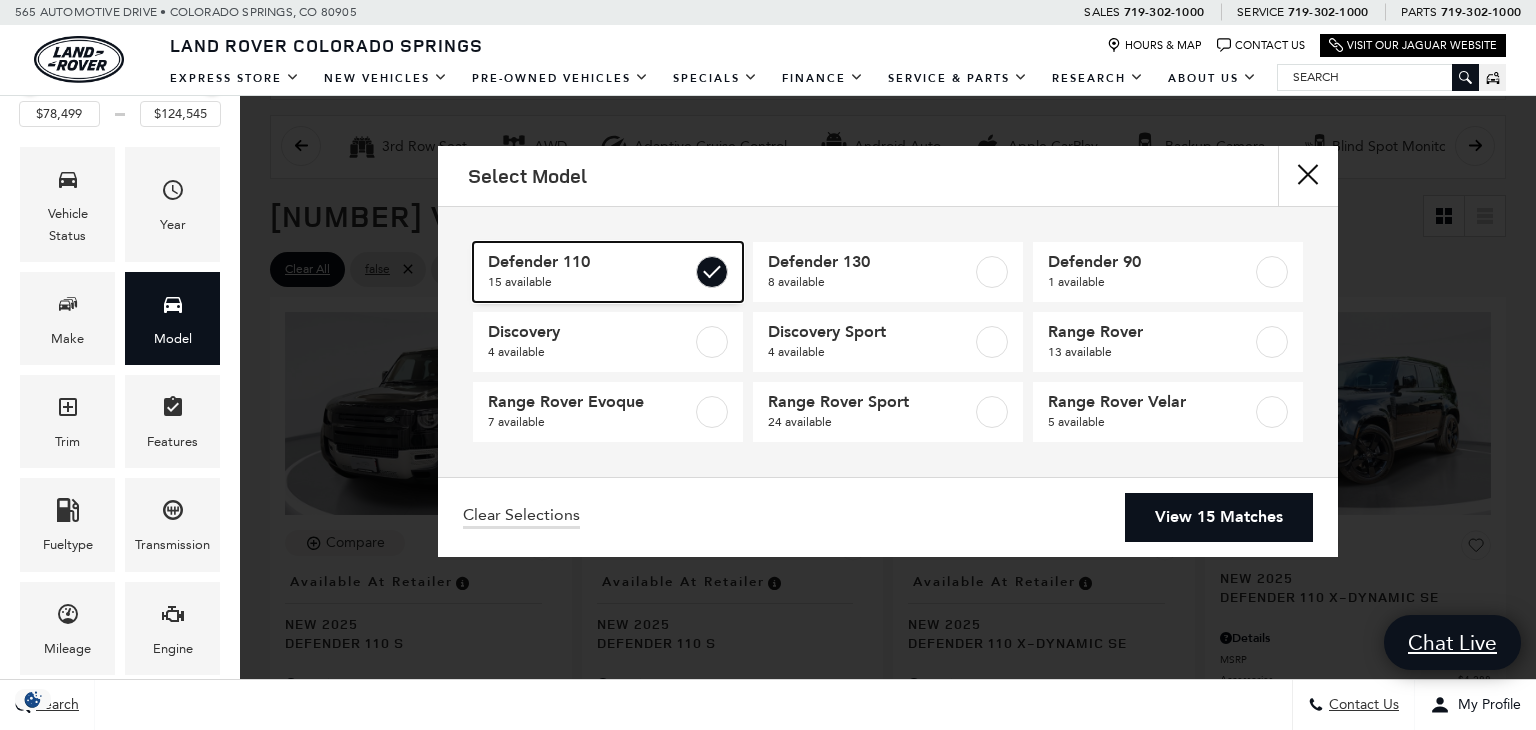 scroll, scrollTop: 0, scrollLeft: 0, axis: both 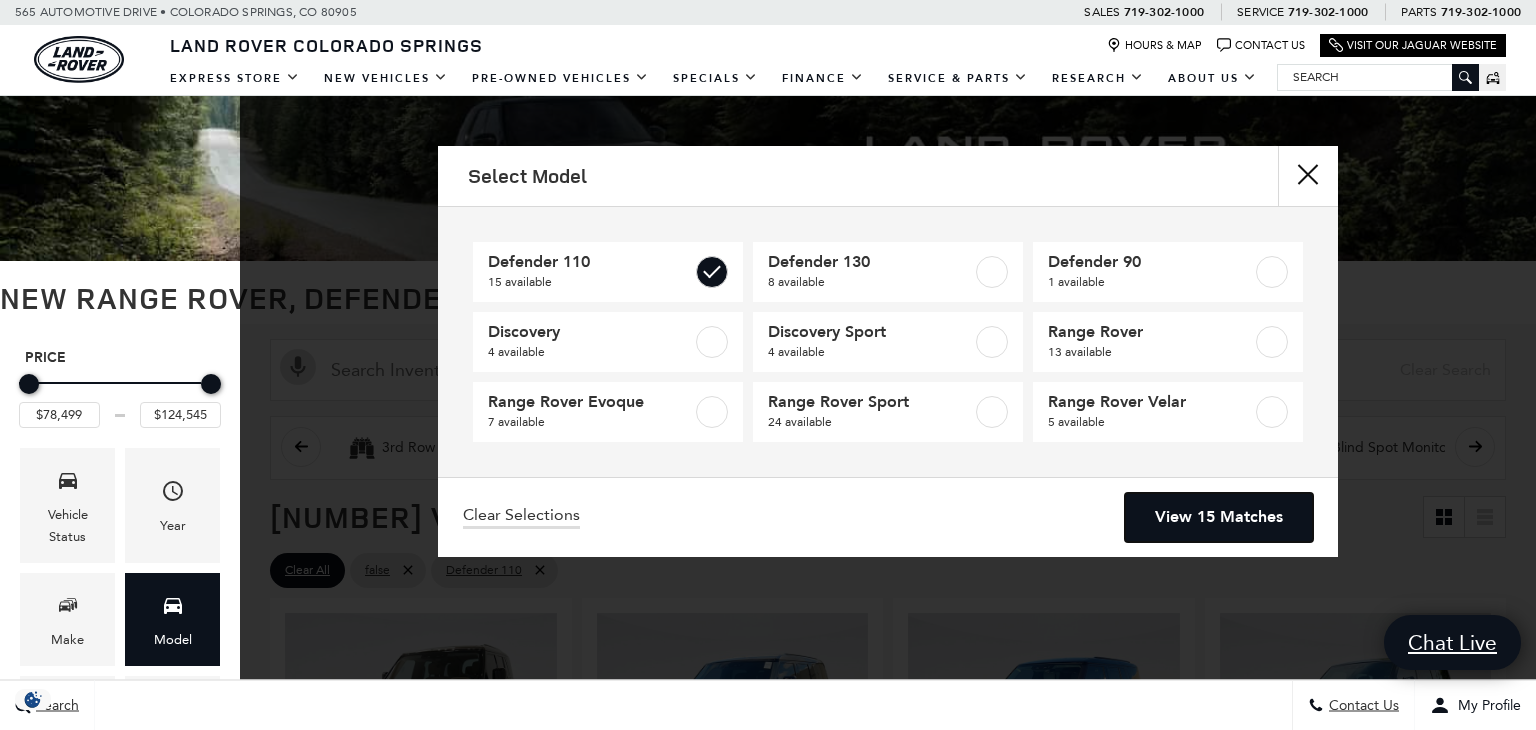 click on "View   15   Matches" at bounding box center [1219, 517] 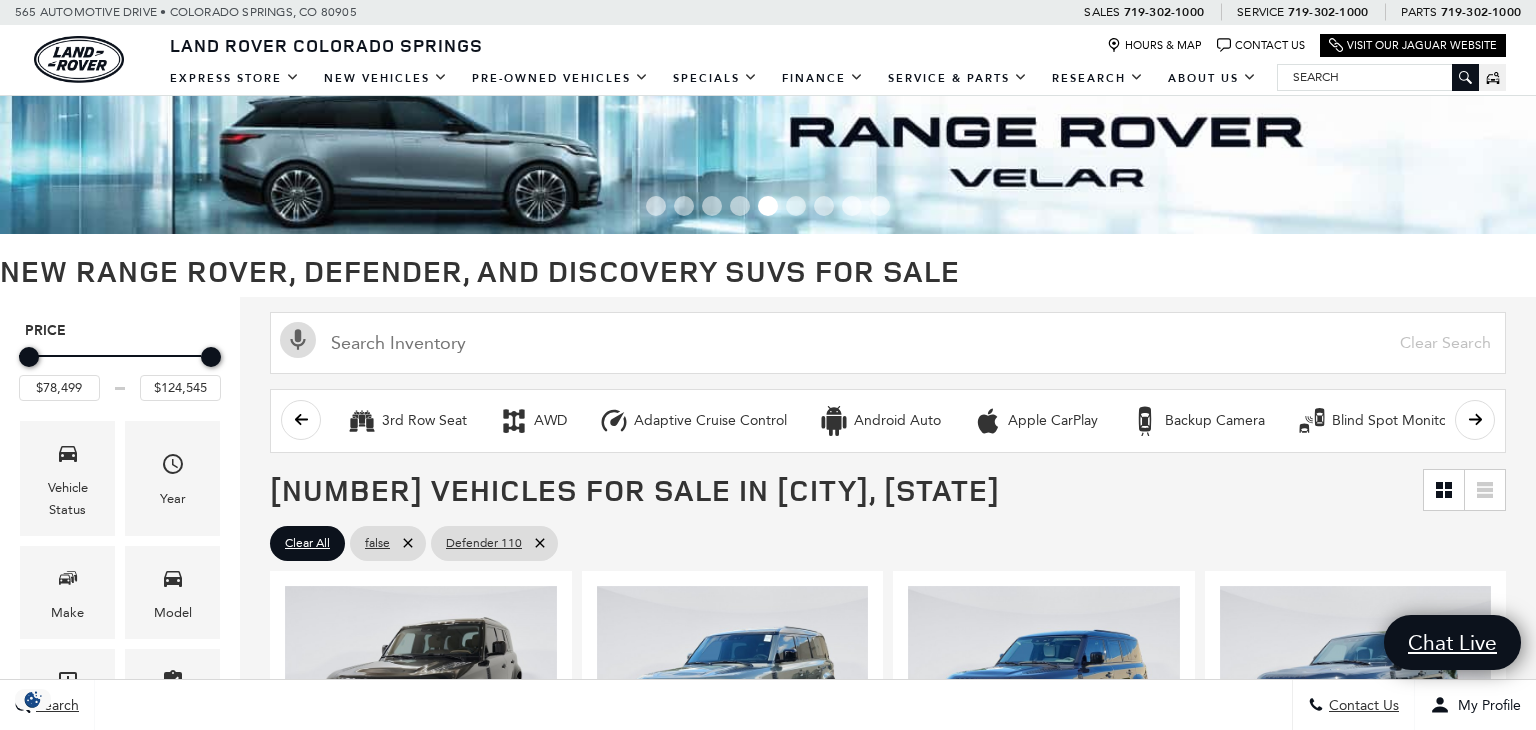 scroll, scrollTop: 402, scrollLeft: 0, axis: vertical 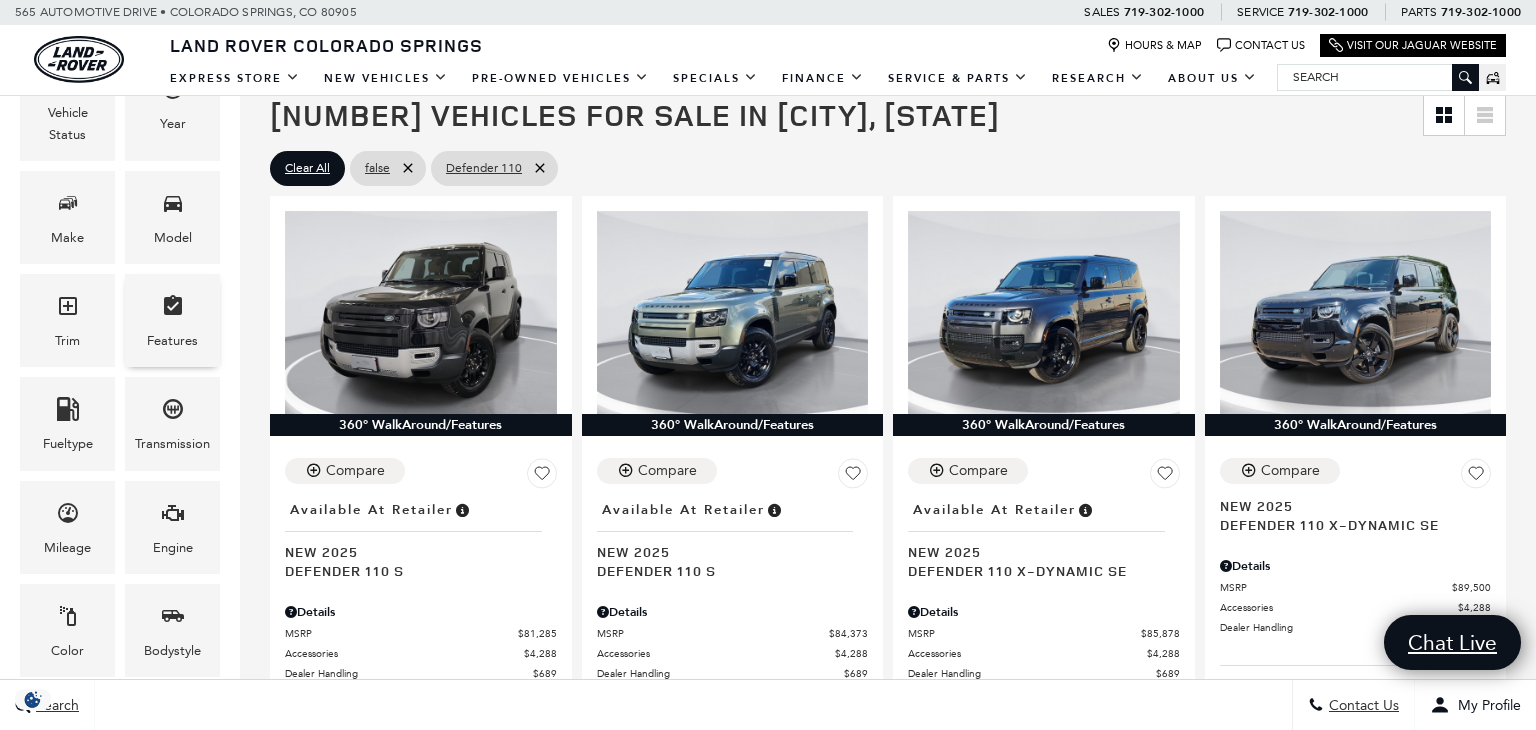 click at bounding box center [173, 309] 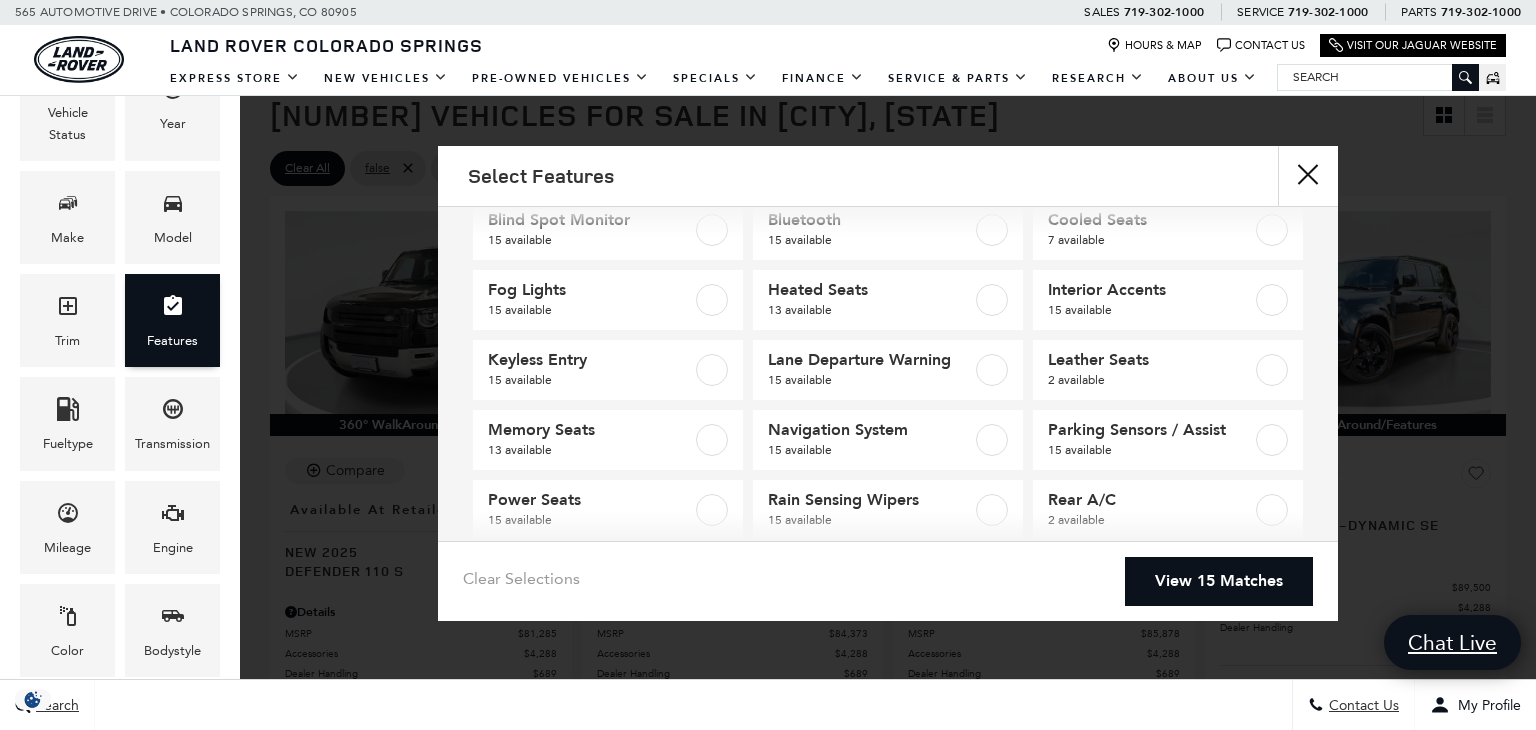 scroll, scrollTop: 356, scrollLeft: 0, axis: vertical 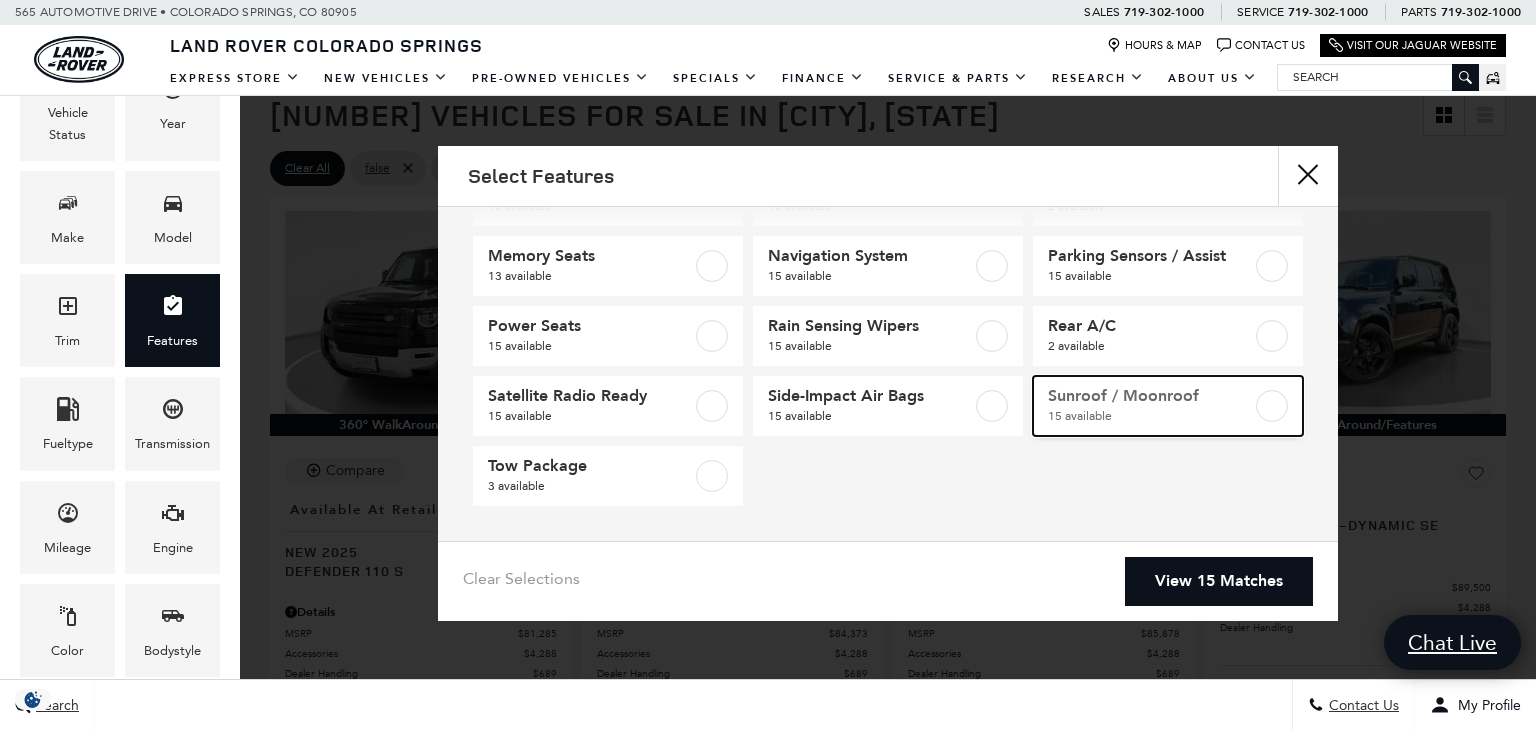 click on "15   available" at bounding box center [1150, 416] 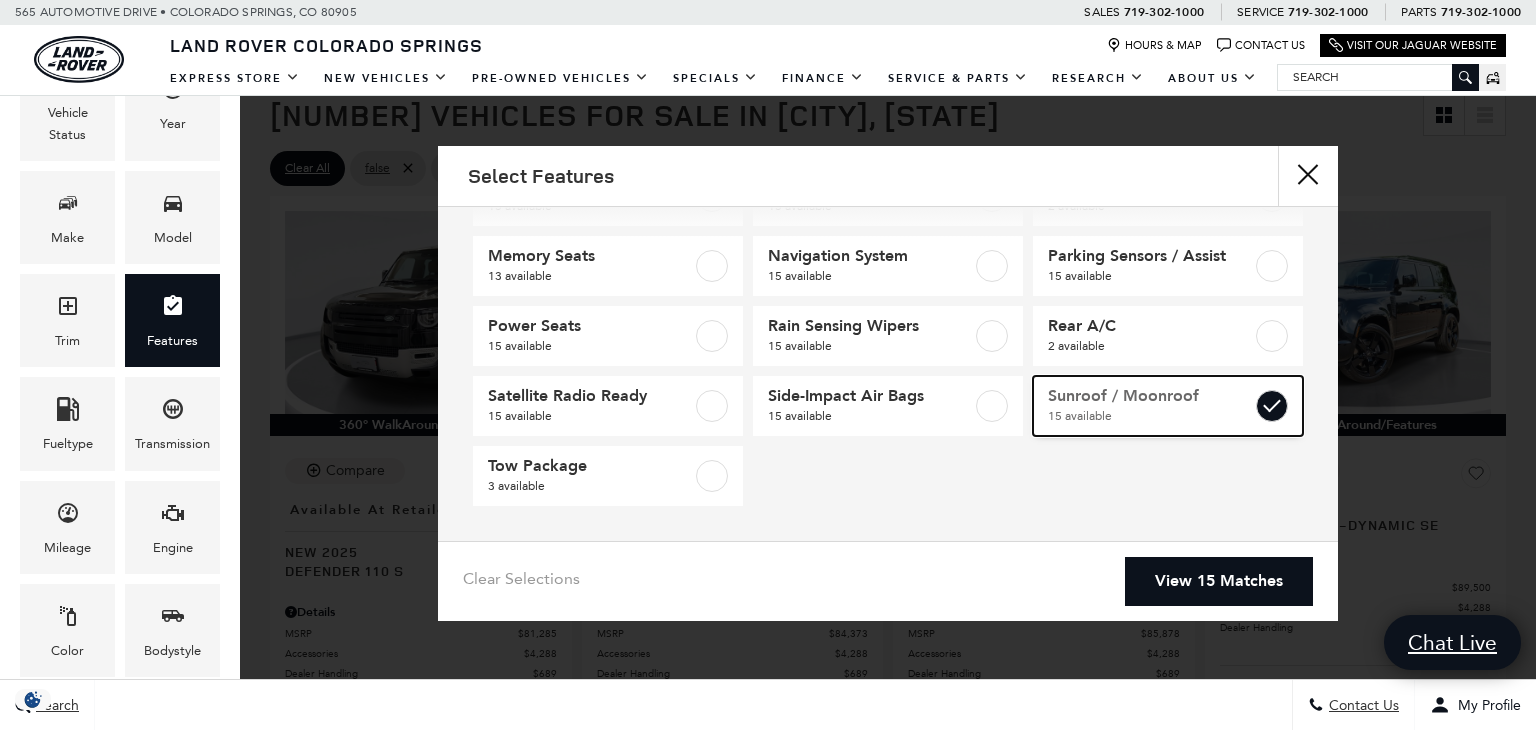 checkbox on "true" 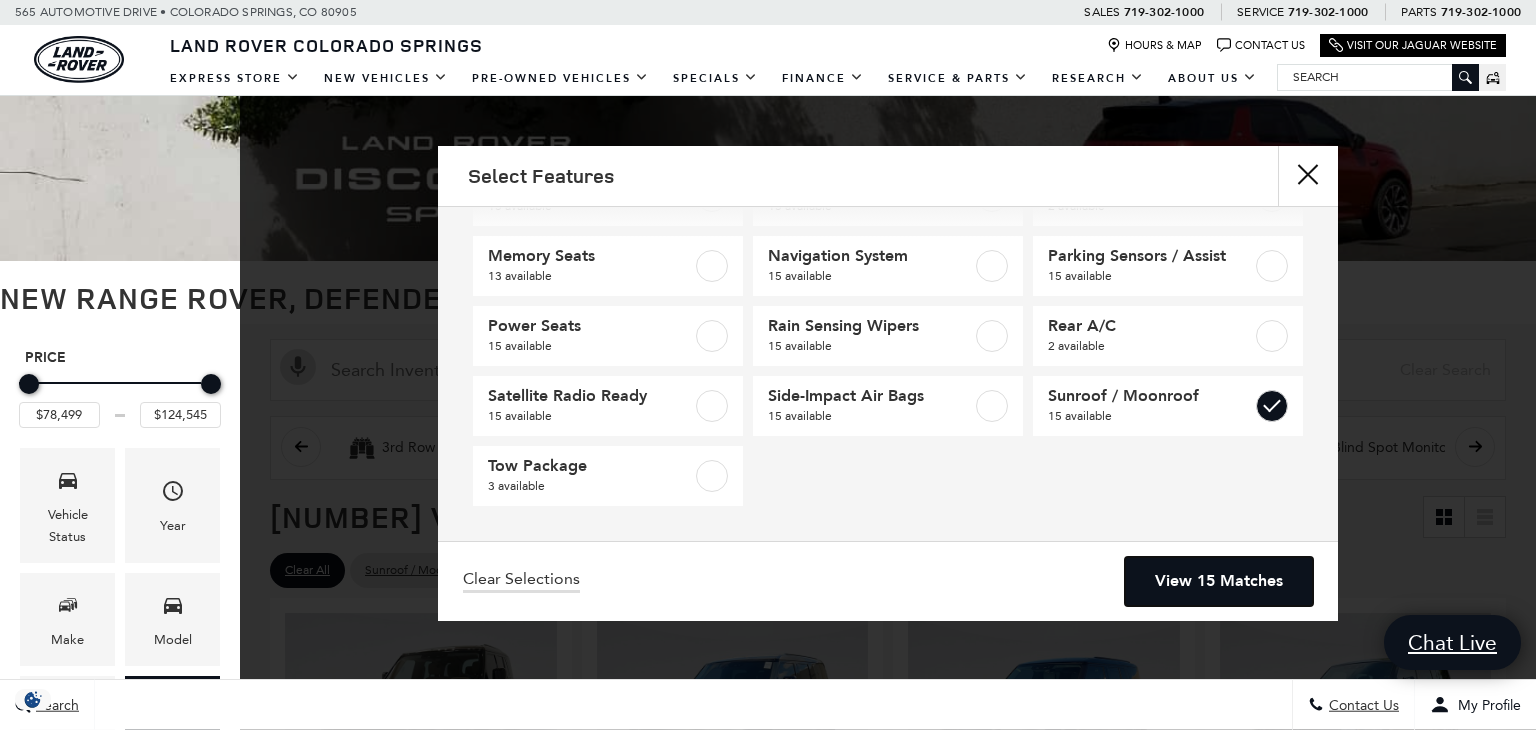 click on "View   15   Matches" at bounding box center (1219, 581) 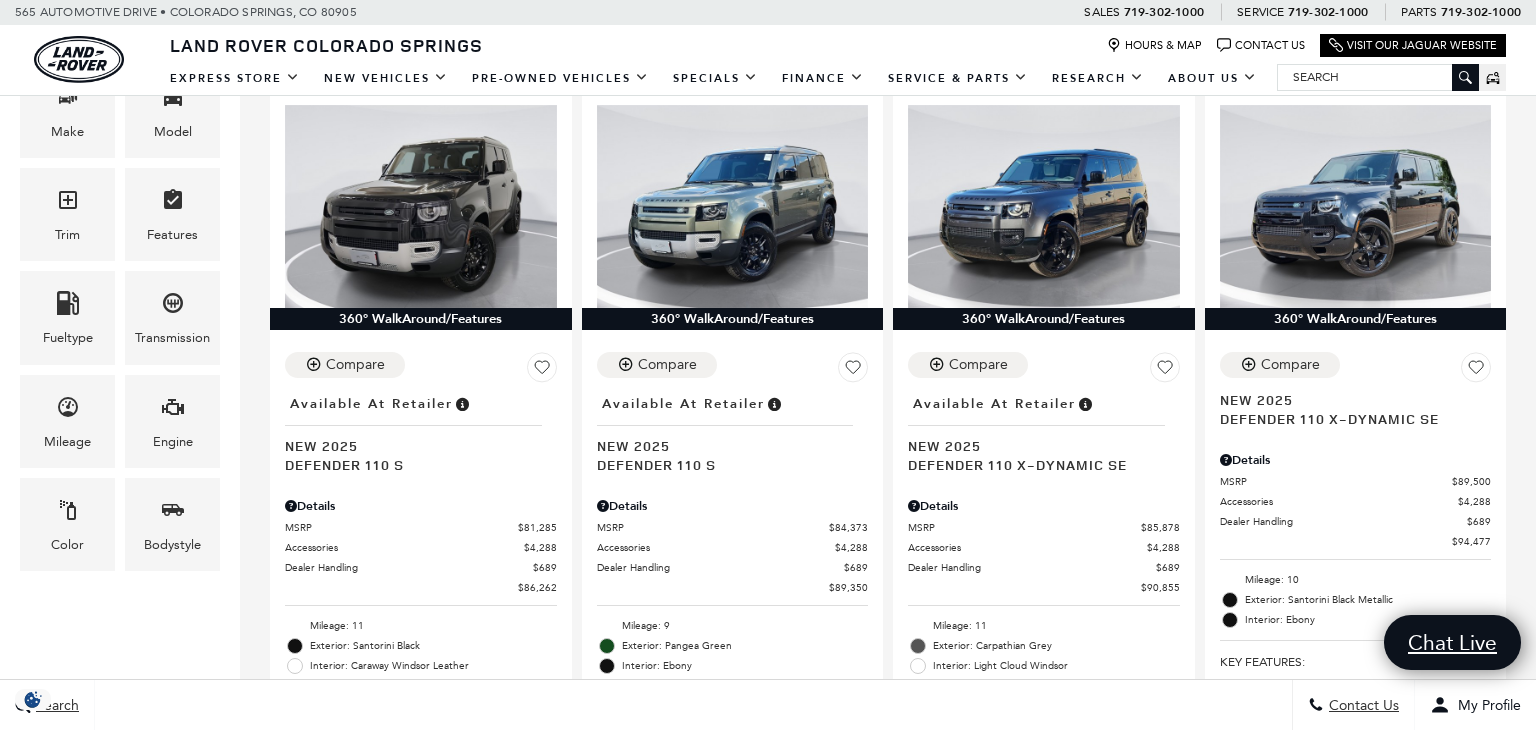 scroll, scrollTop: 465, scrollLeft: 0, axis: vertical 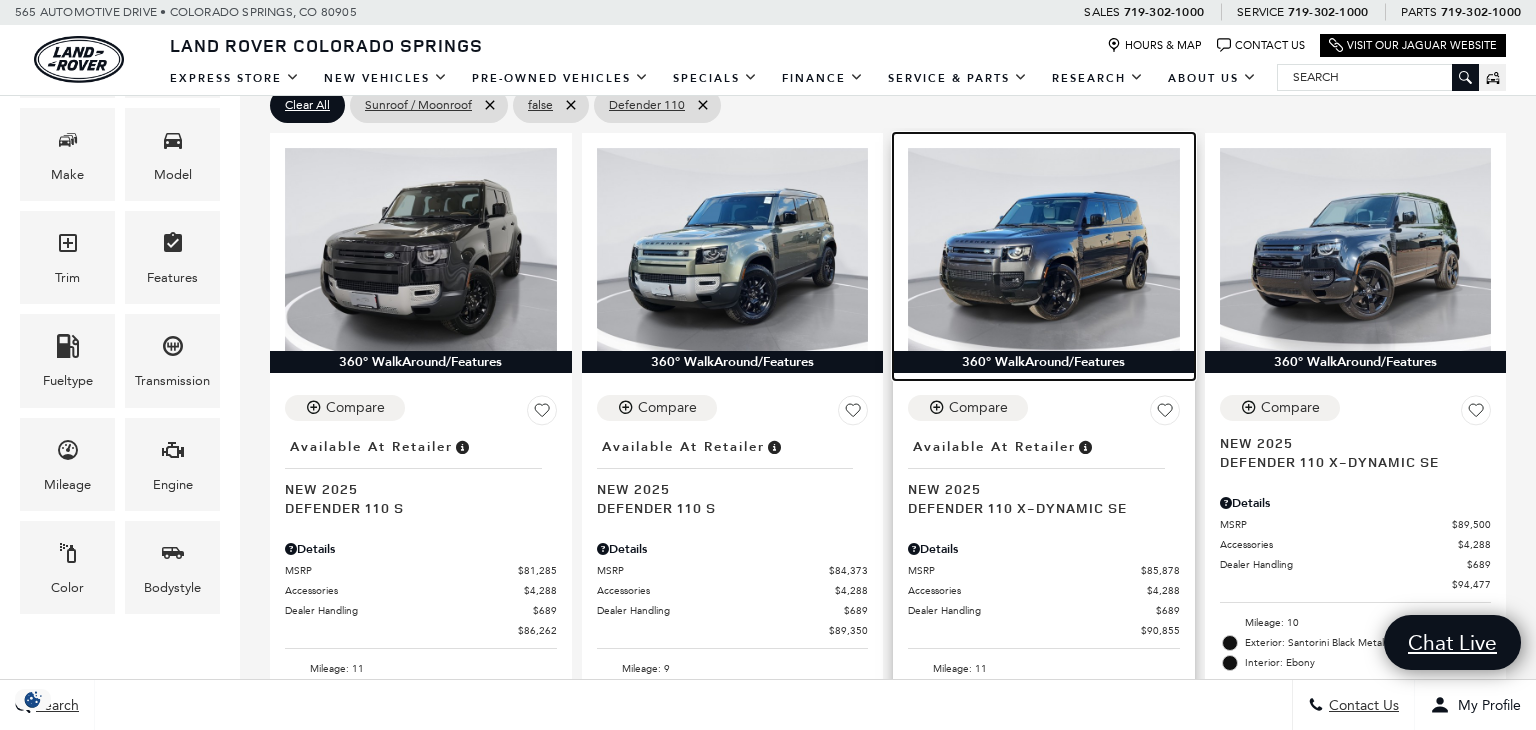 click at bounding box center [1044, 250] 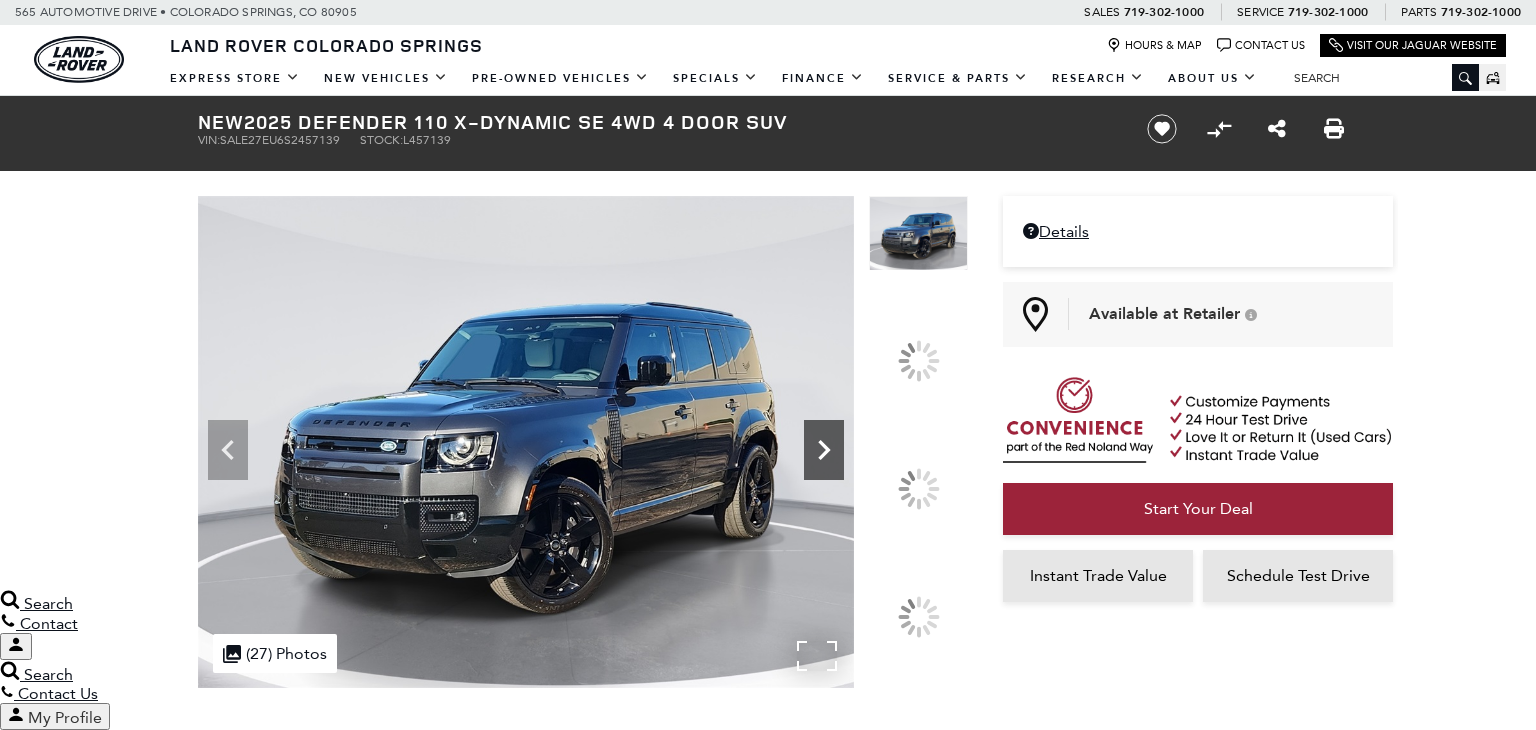 click 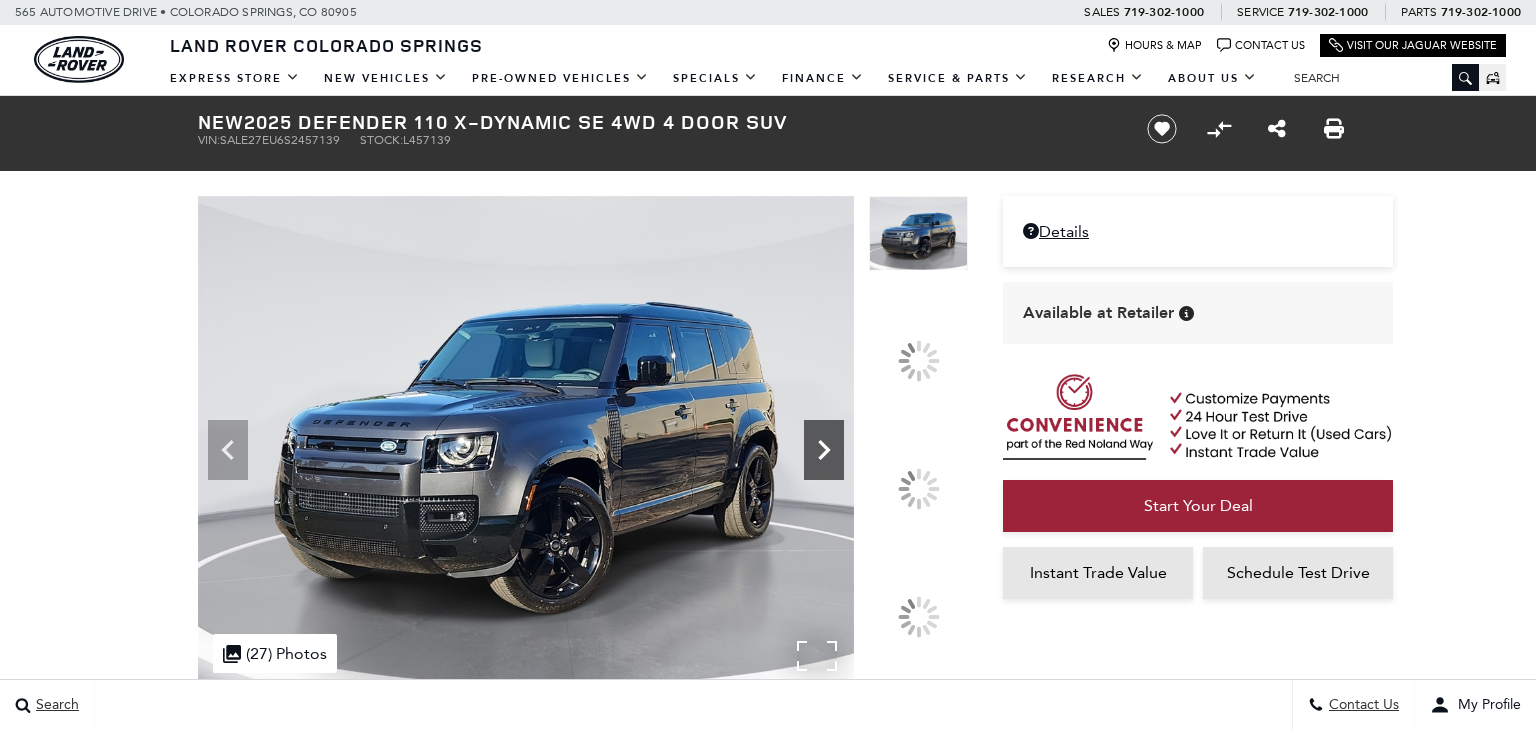 scroll, scrollTop: 0, scrollLeft: 0, axis: both 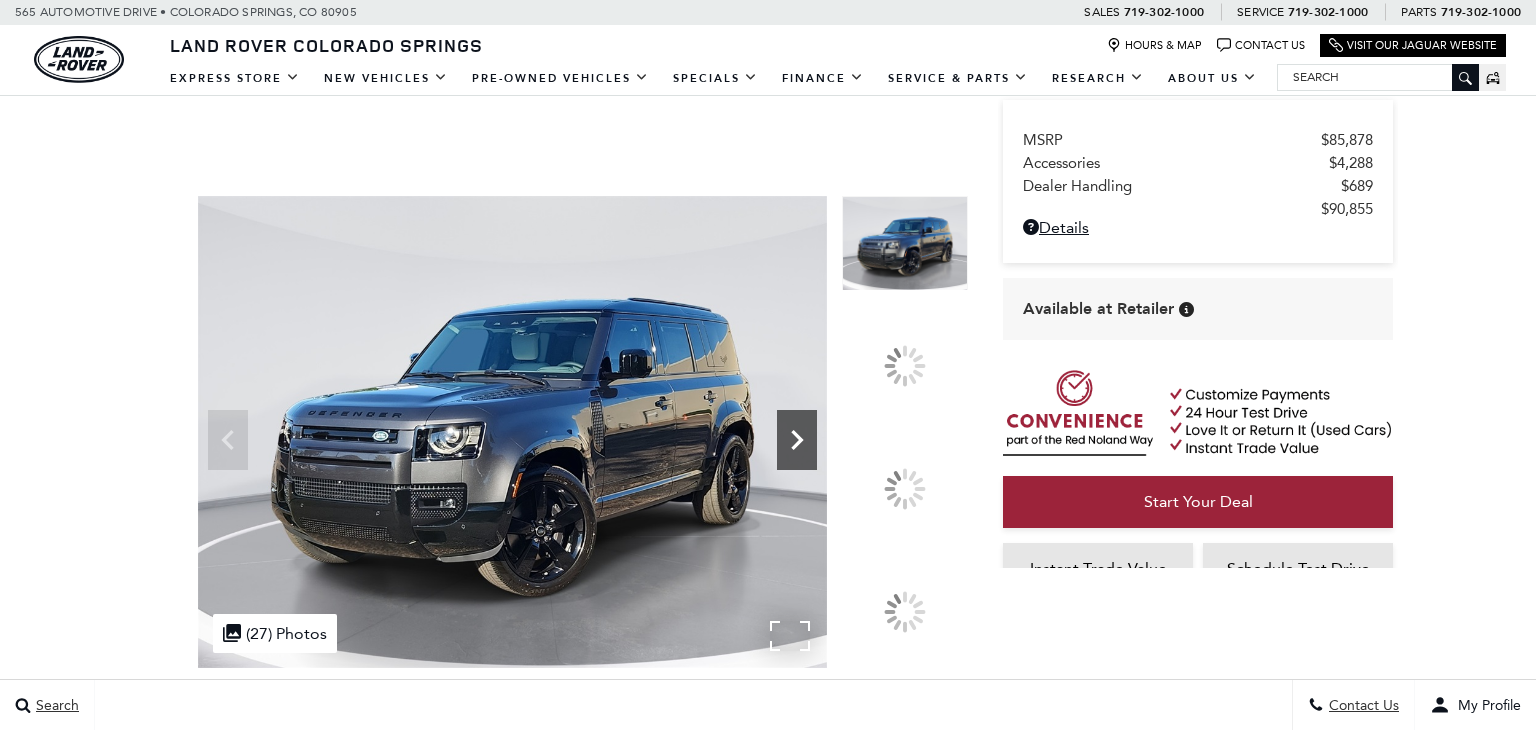 click at bounding box center [904, 488] 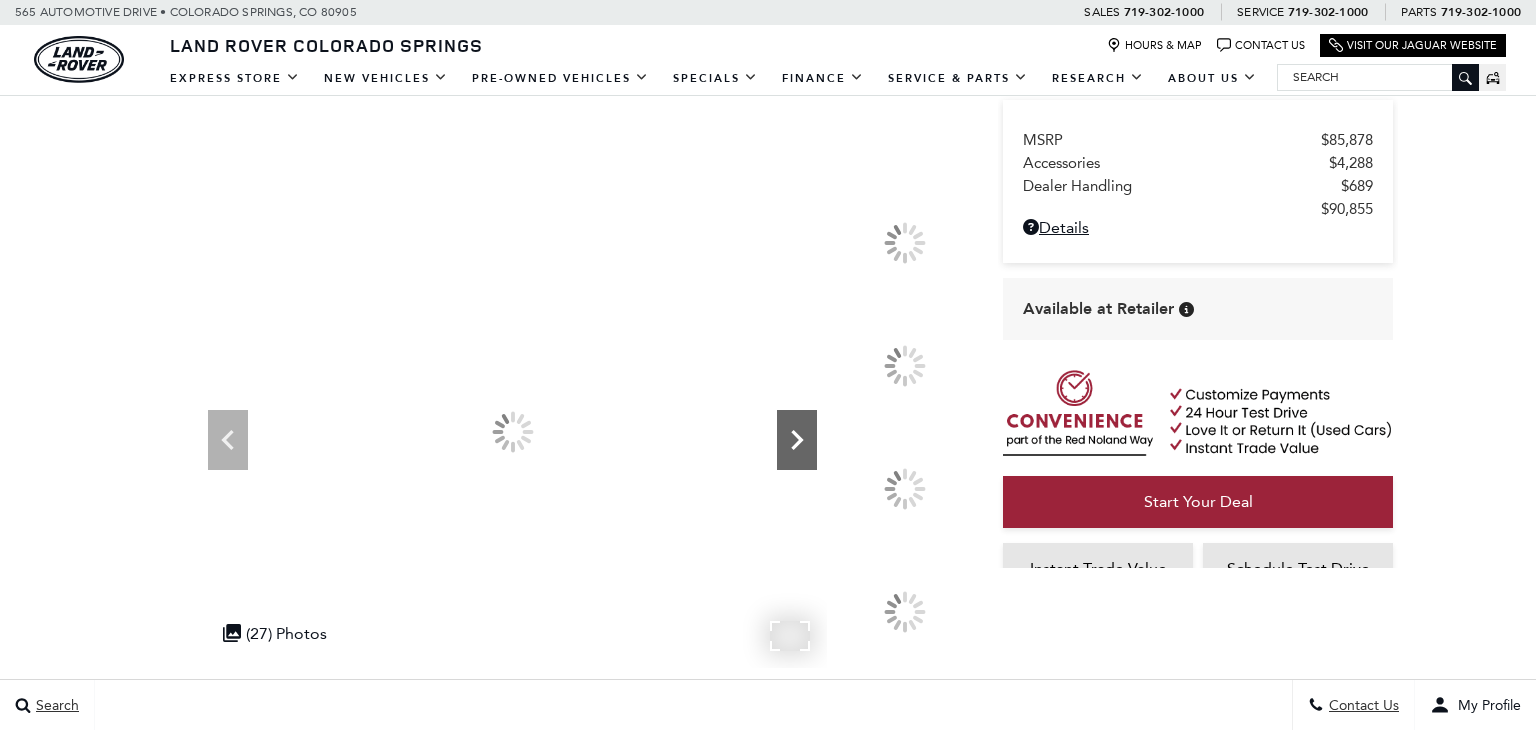 scroll, scrollTop: 126, scrollLeft: 0, axis: vertical 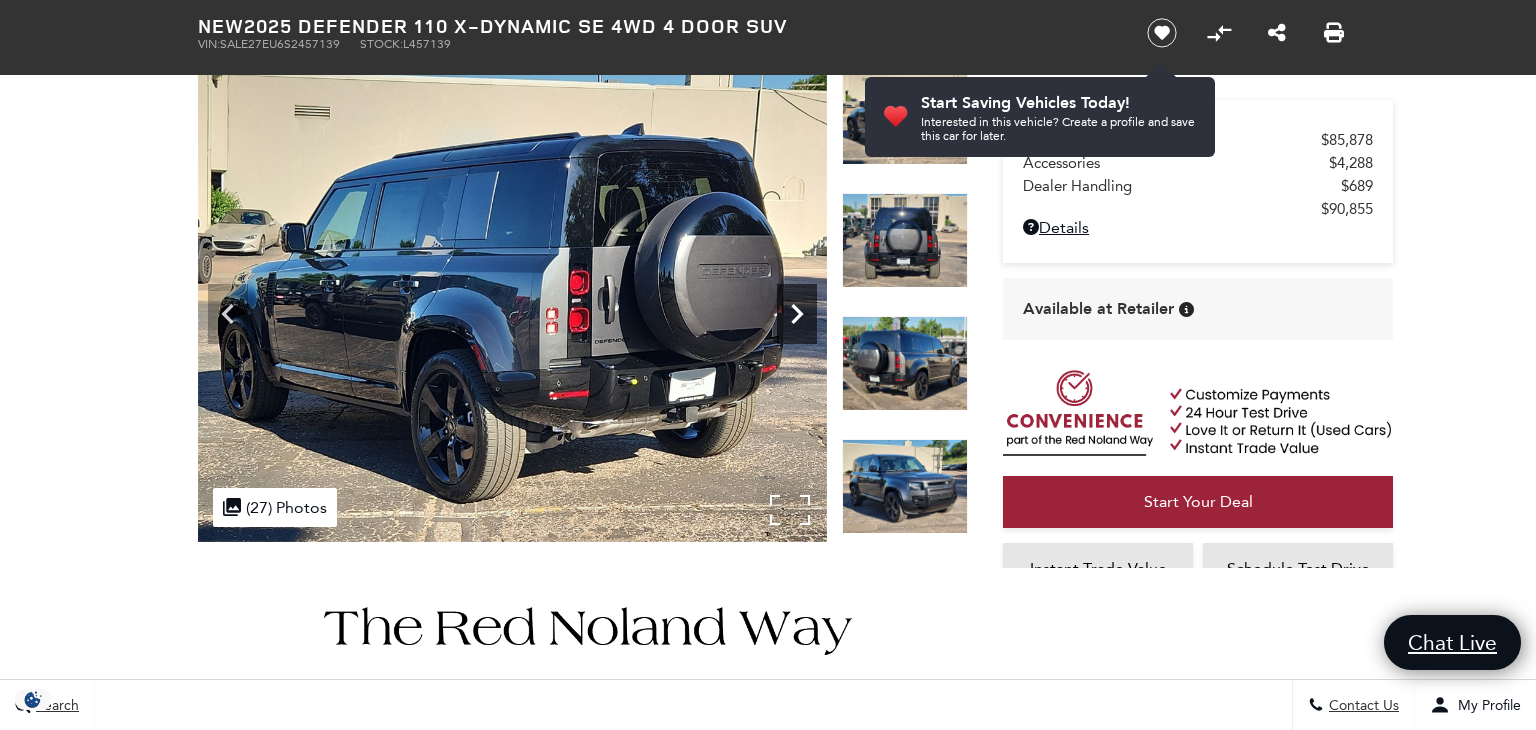 click 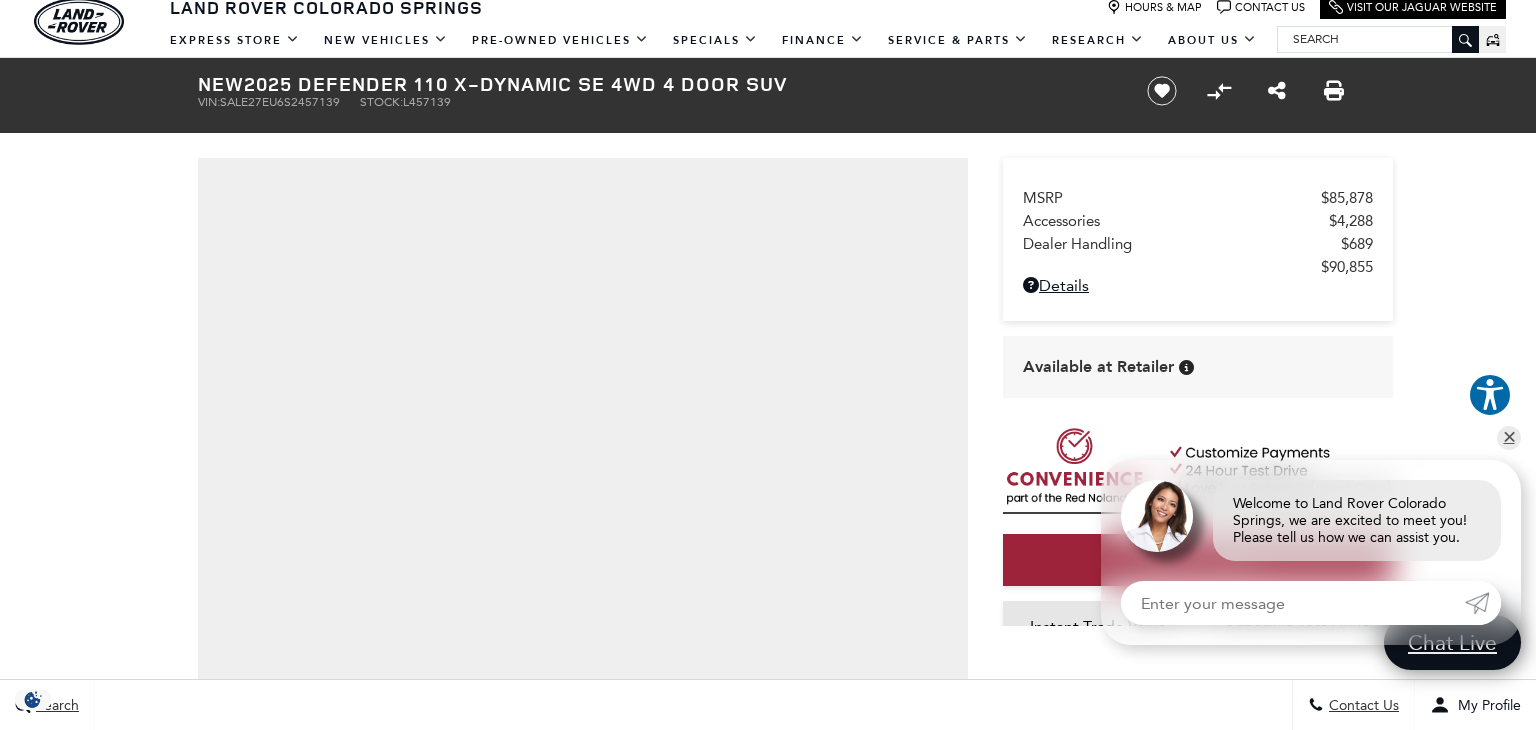 scroll, scrollTop: 0, scrollLeft: 0, axis: both 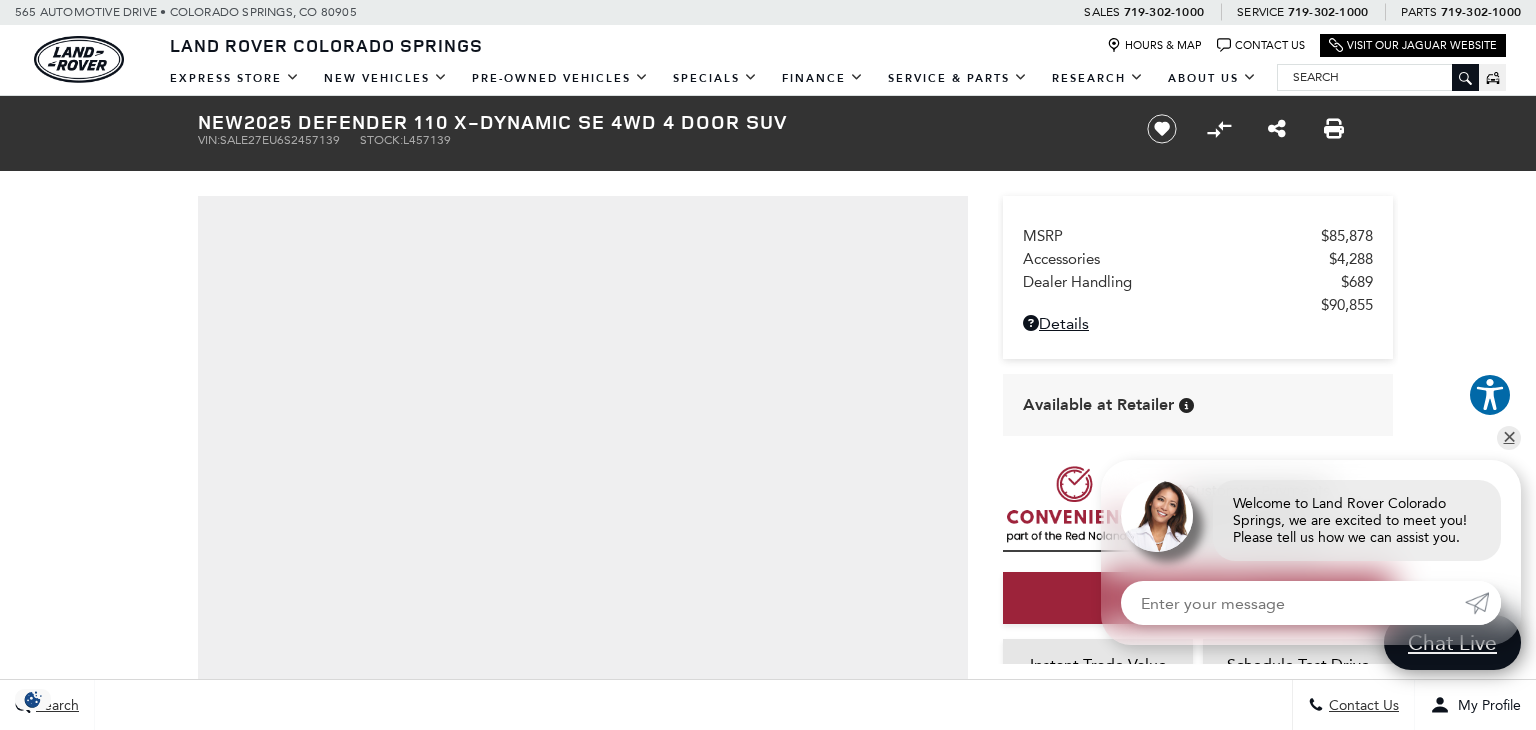 click on "New  2025 Defender 110 X-Dynamic SE 4WD 4 Door SUV
VIN:  SALE27EU6S2457139 Stock:  L457139
Start Saving Vehicles Today!
Interested in this vehicle? Create a profile and save this car for later." at bounding box center [768, 3293] 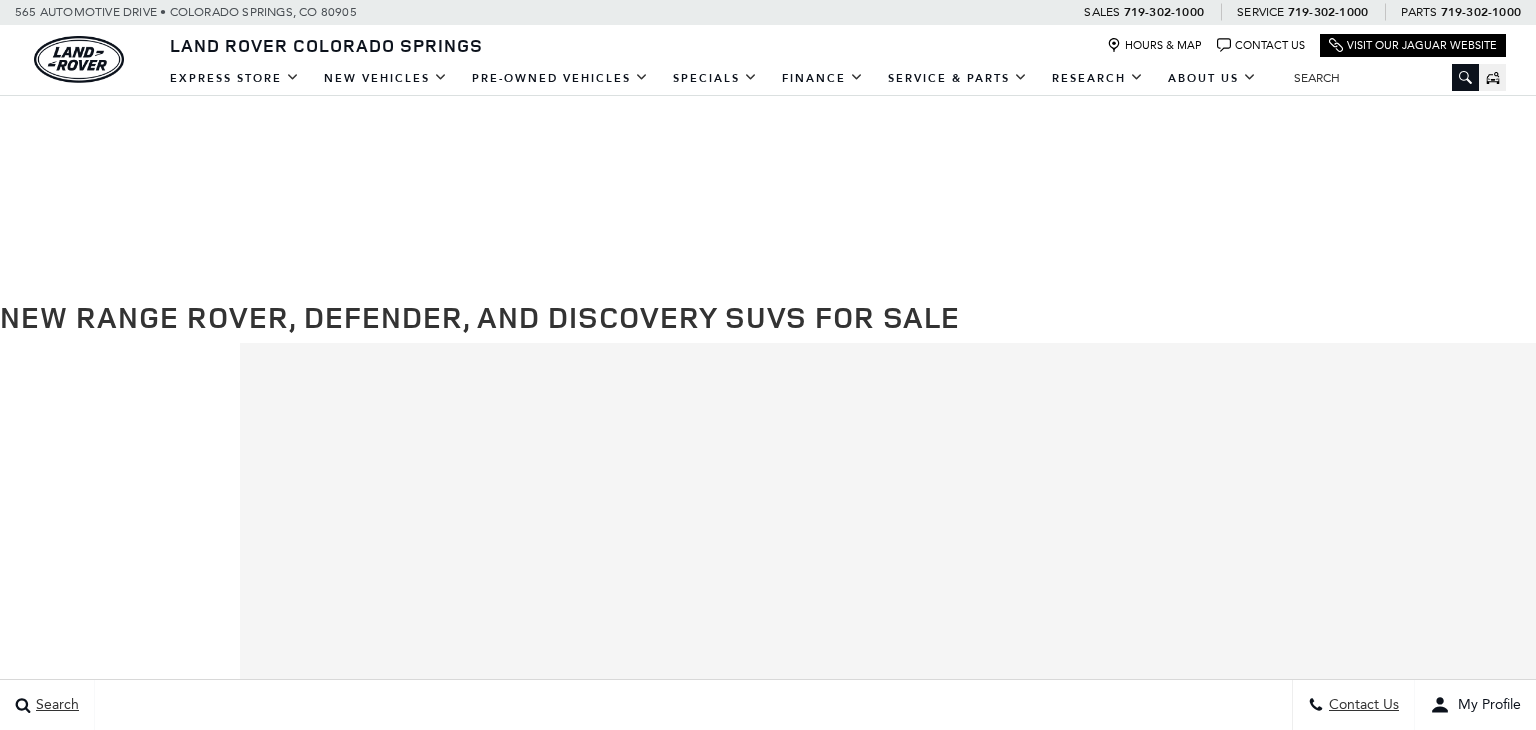 scroll, scrollTop: 465, scrollLeft: 0, axis: vertical 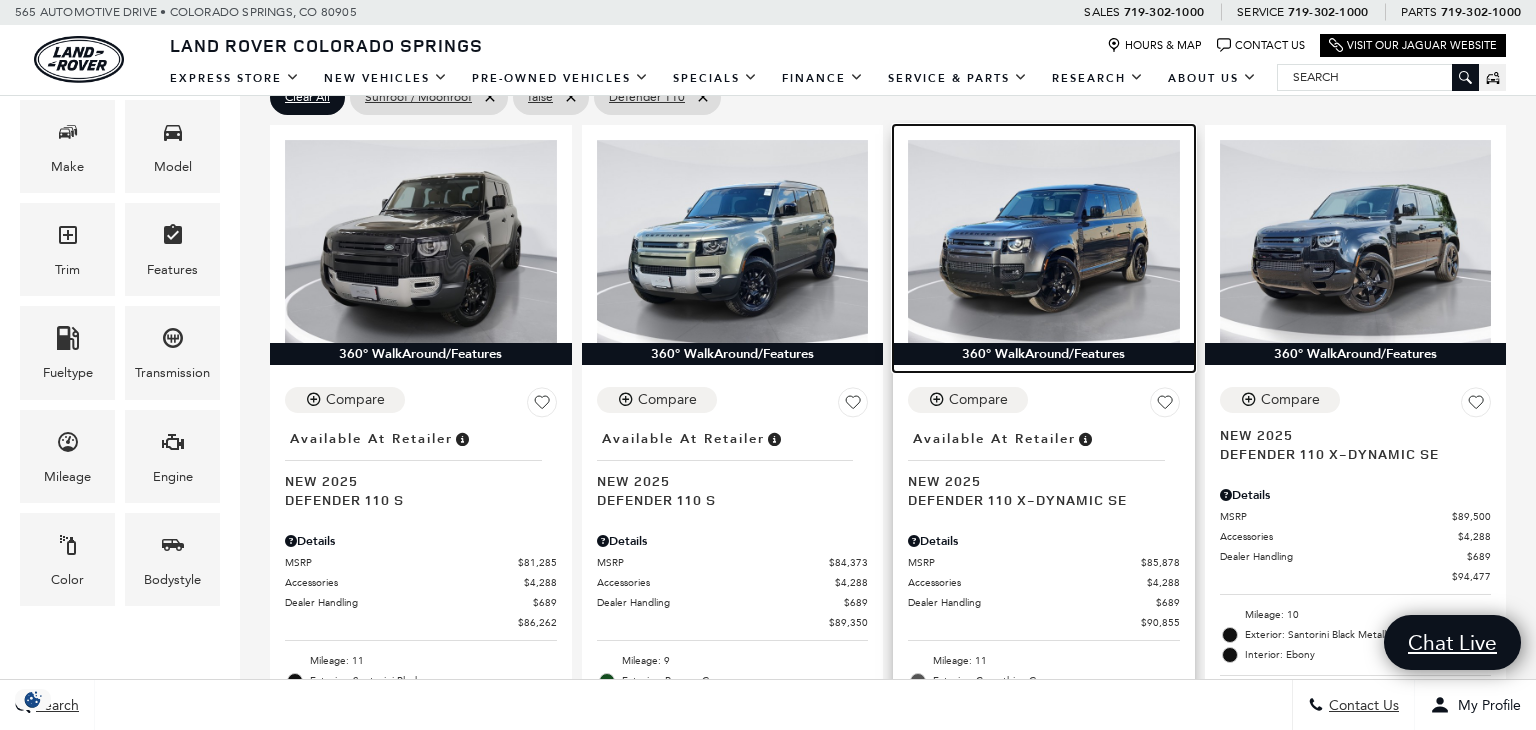click at bounding box center [1044, 242] 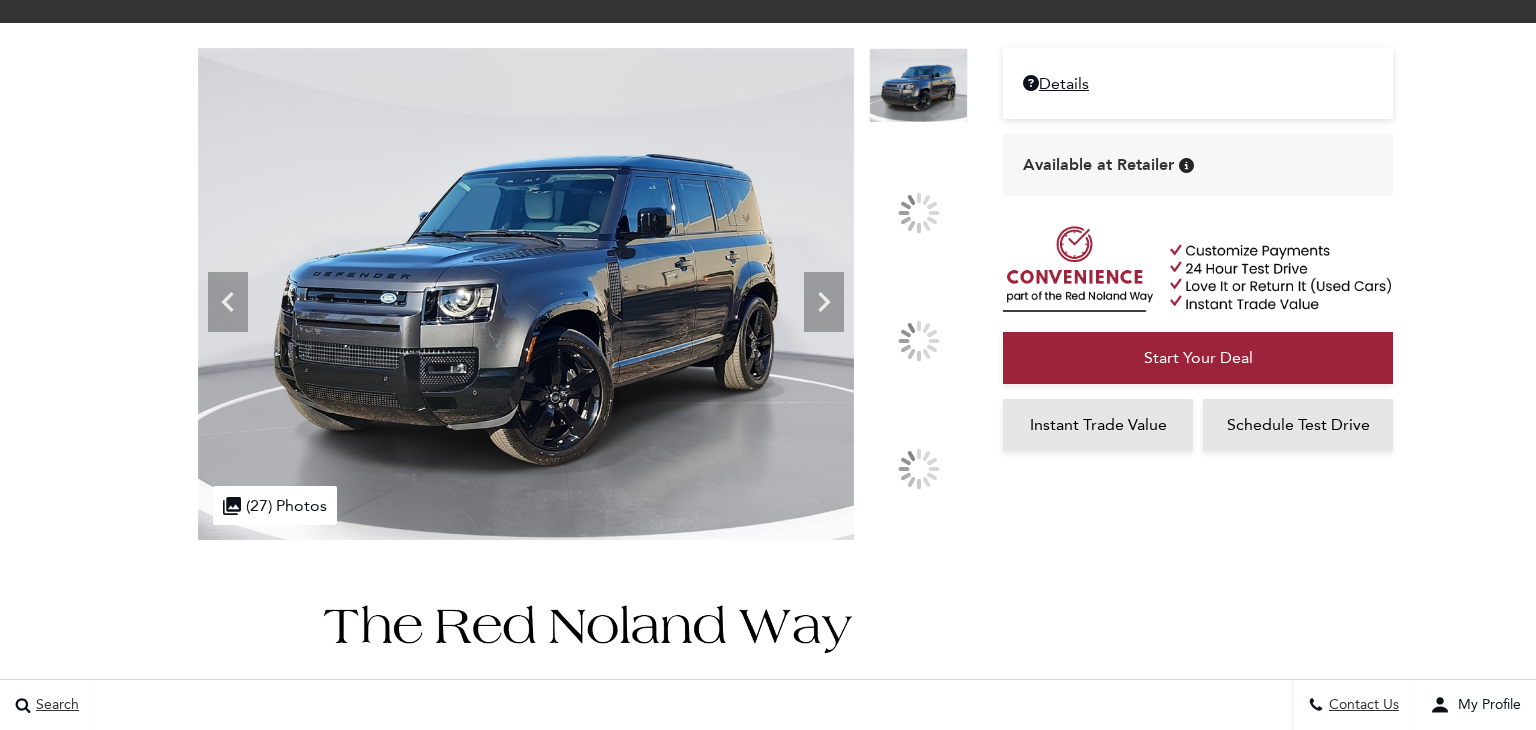 scroll, scrollTop: 616, scrollLeft: 0, axis: vertical 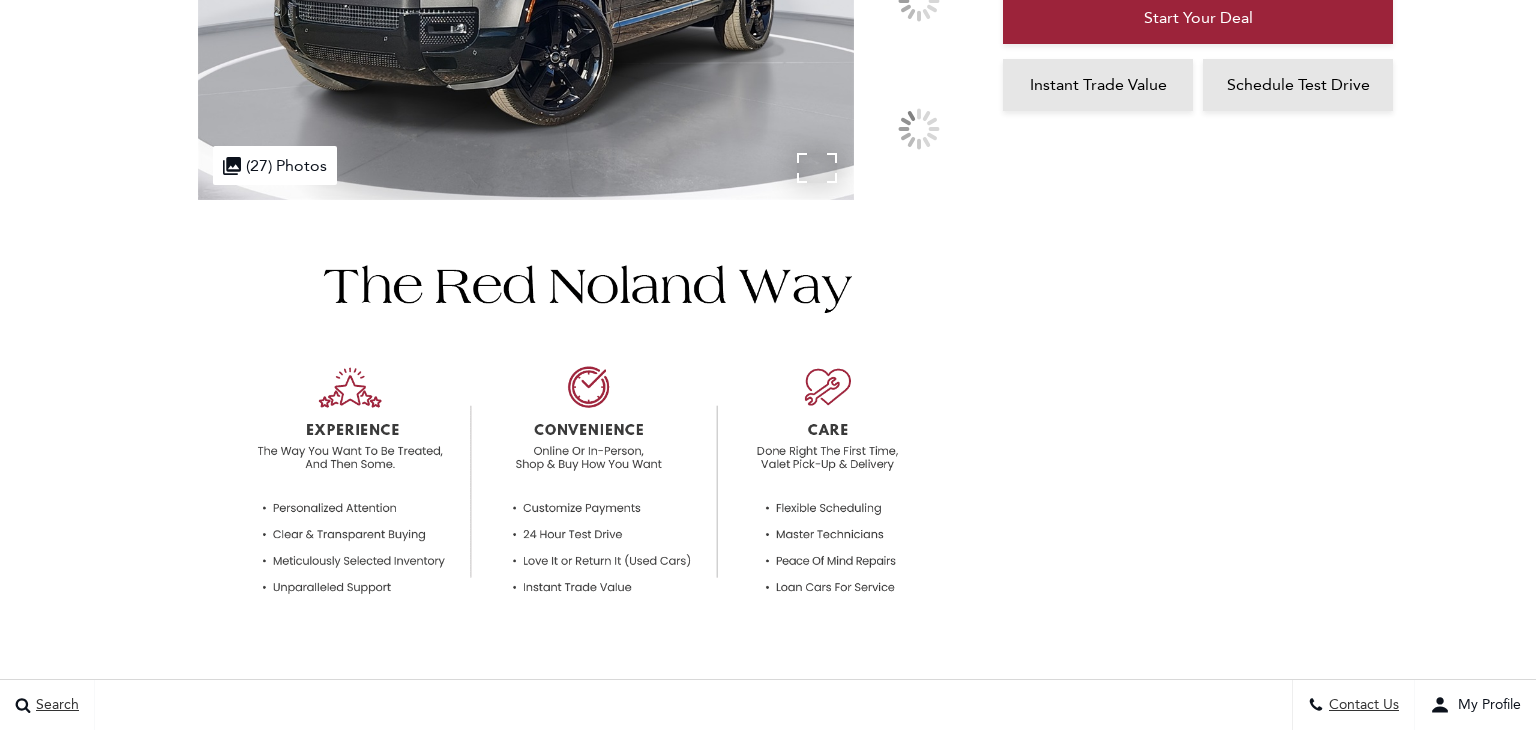 click on ".cls-1, .cls-3 { fill: #c50033; } .cls-1 { clip-rule: evenodd; } .cls-2 { clip-path: url(#lvdp-photos-clip-path); }
(27) Photos" at bounding box center (275, 165) 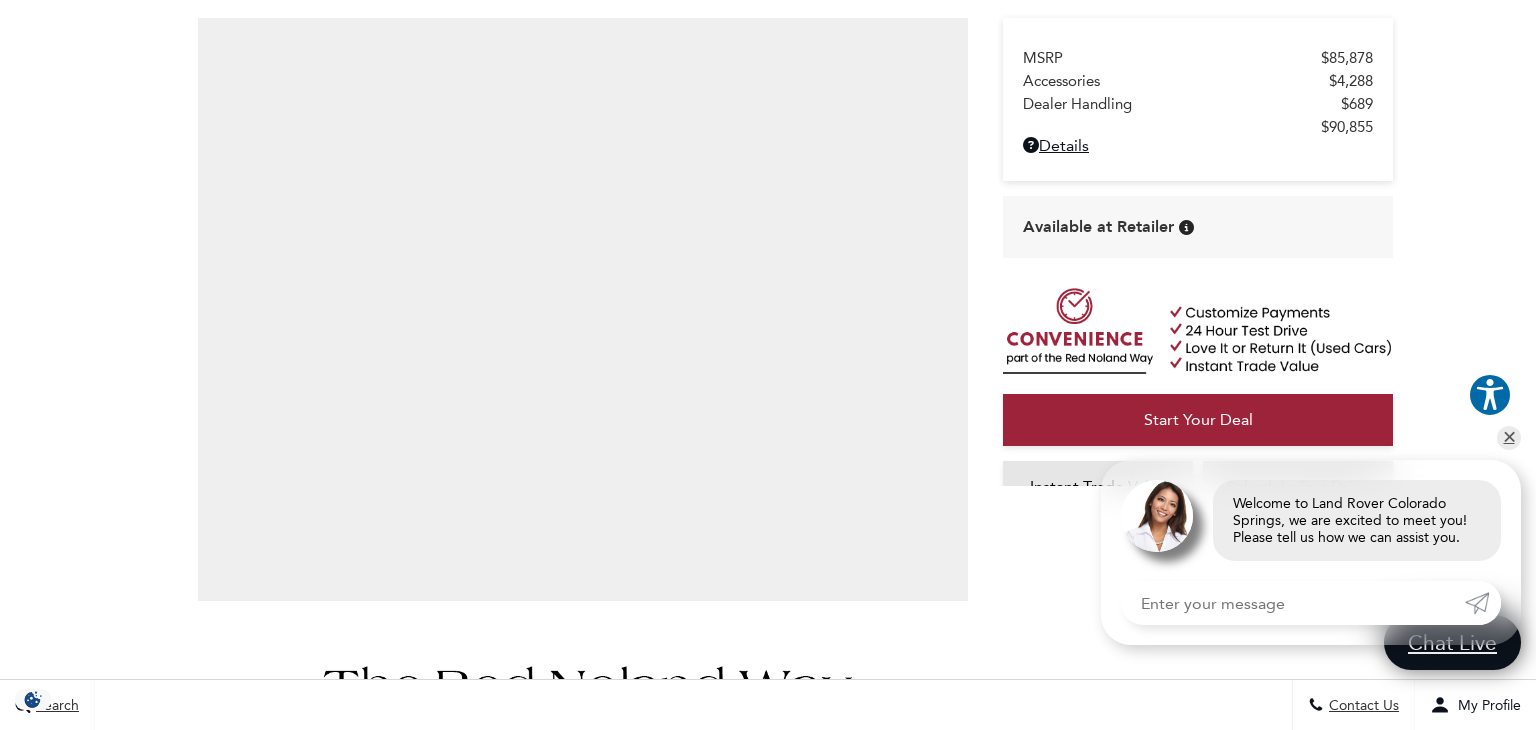 scroll, scrollTop: 0, scrollLeft: 0, axis: both 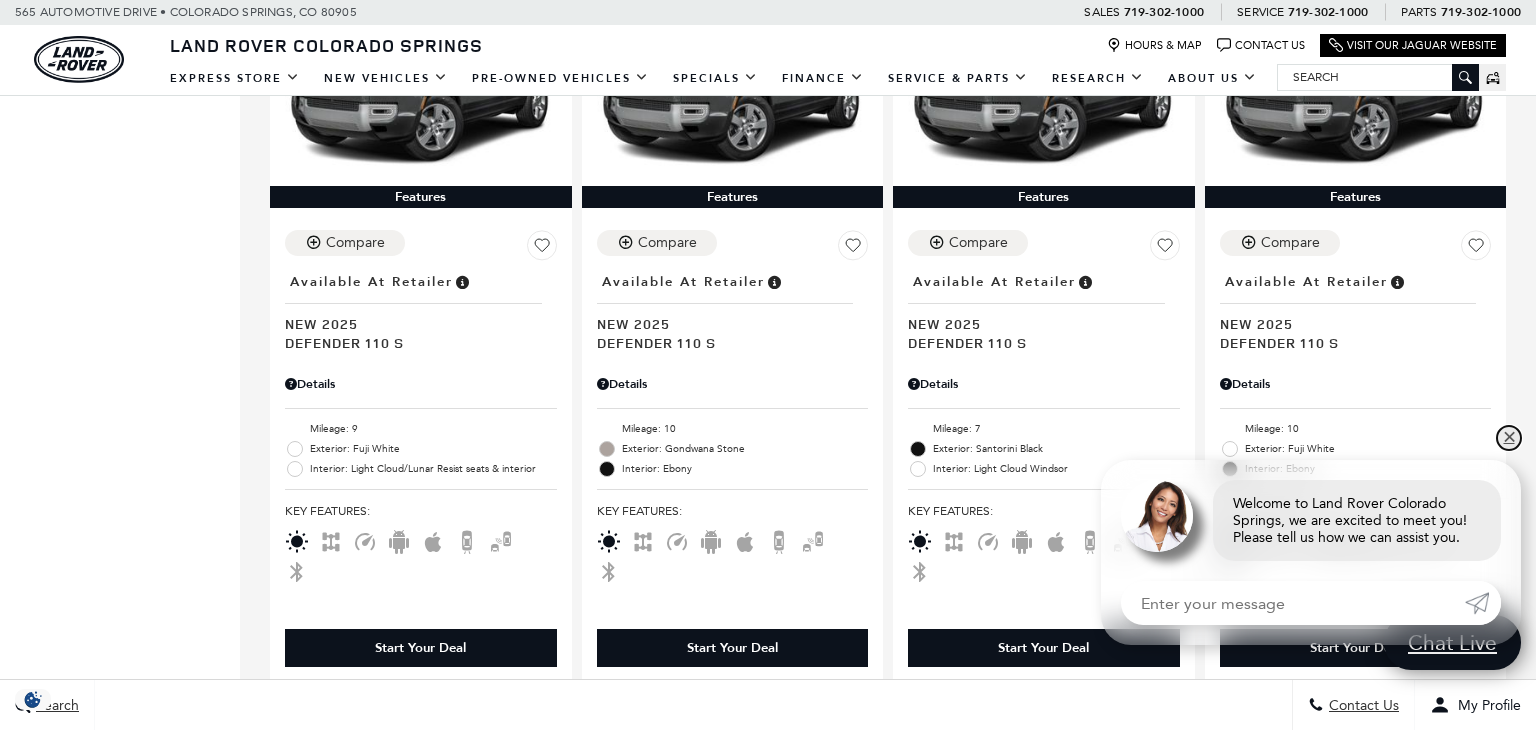 click on "✕" at bounding box center [1509, 438] 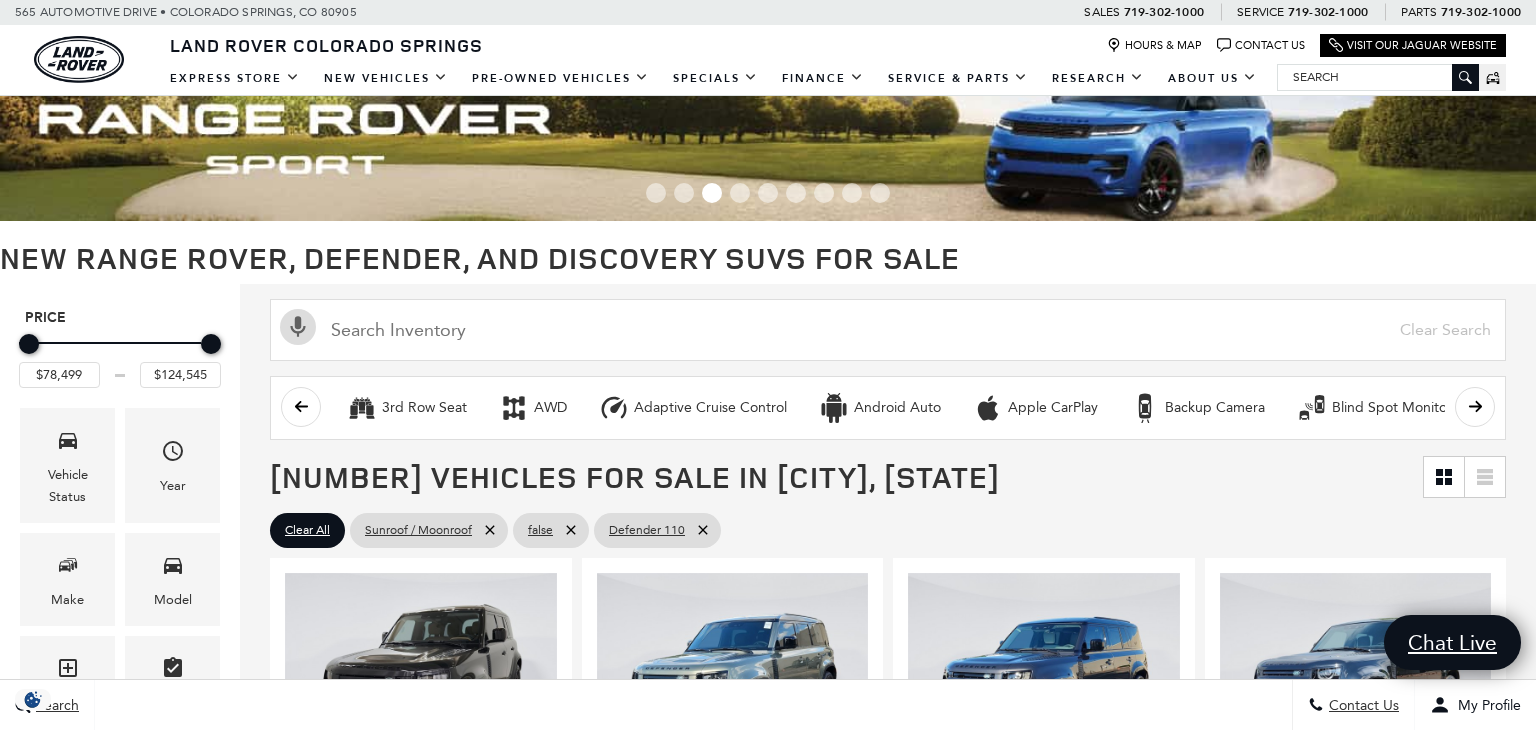 scroll, scrollTop: 0, scrollLeft: 0, axis: both 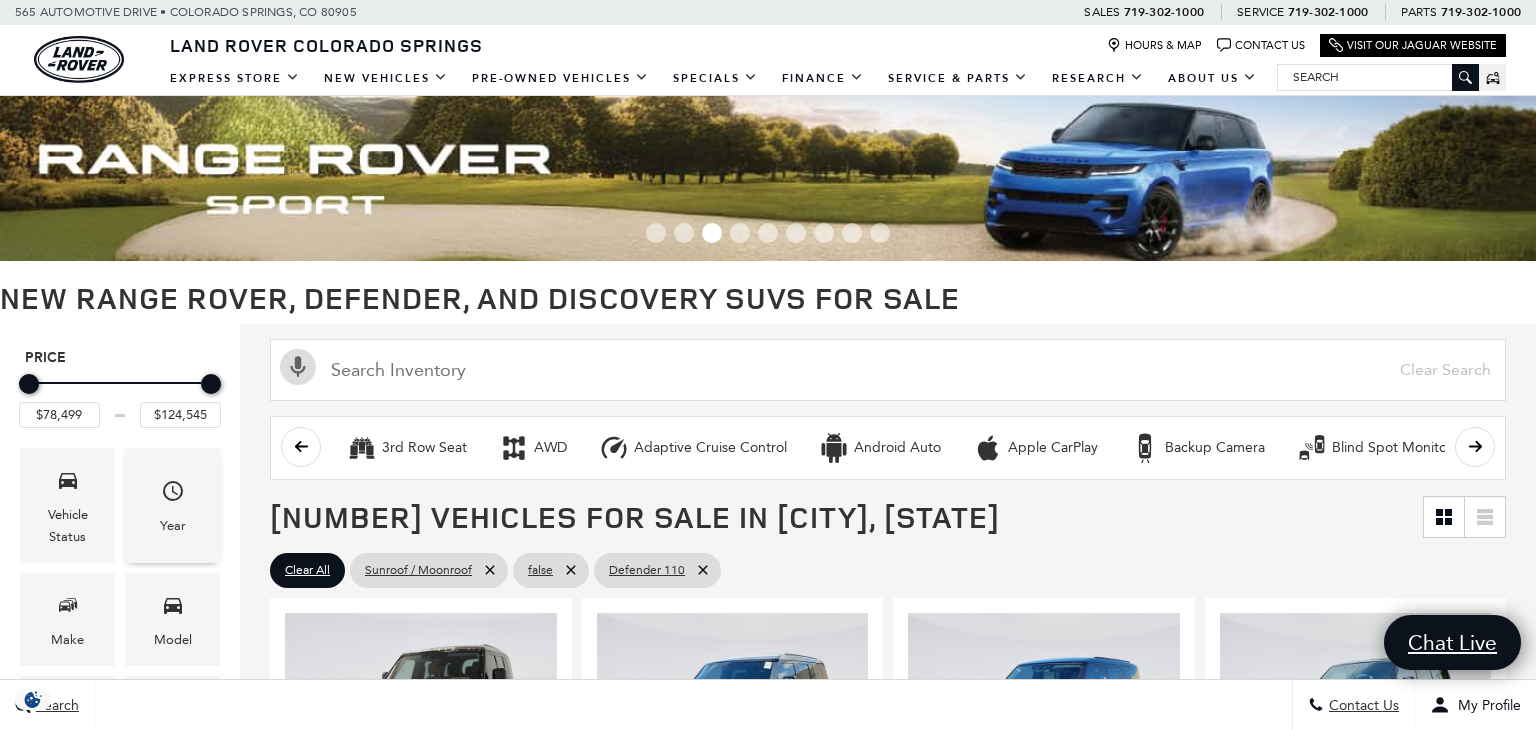 click at bounding box center [173, 494] 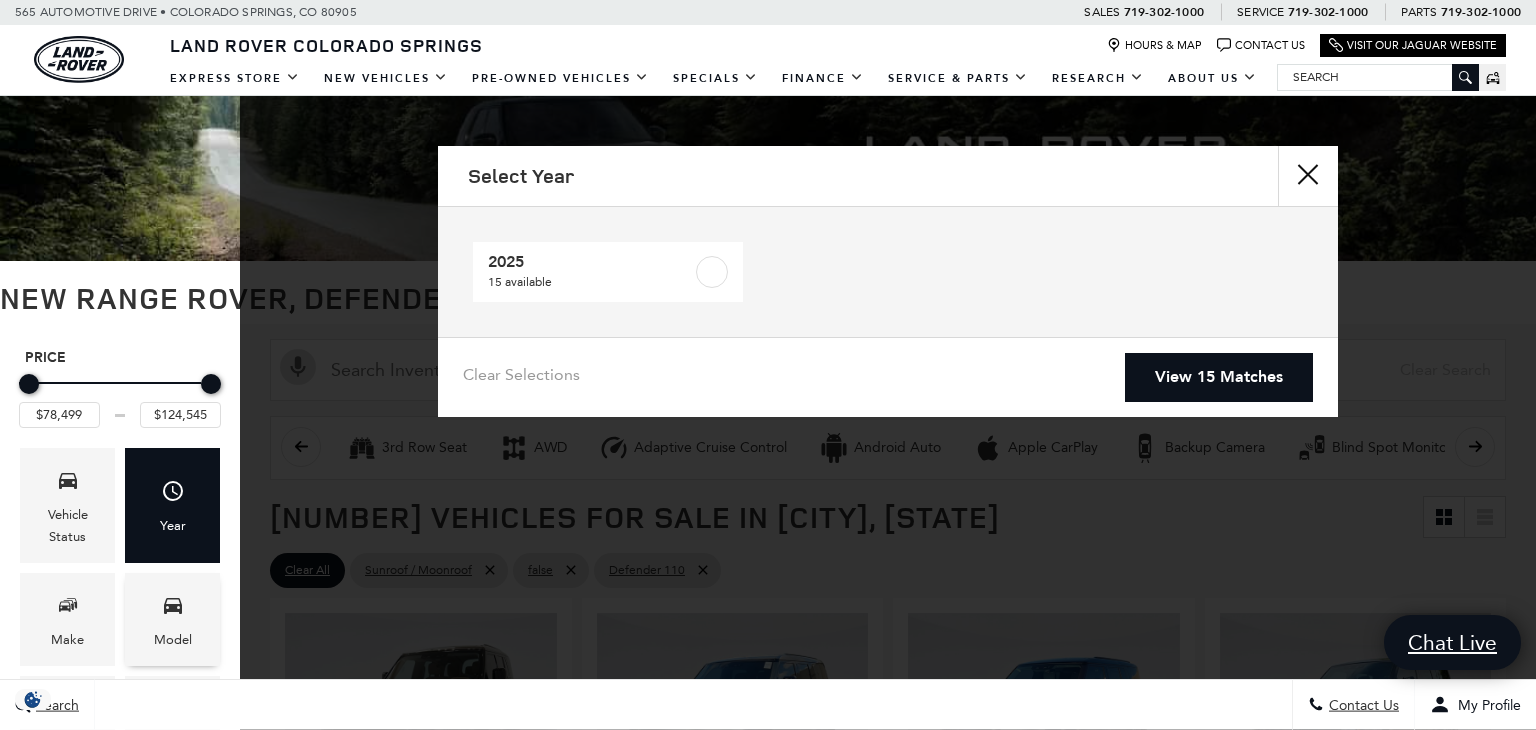 click at bounding box center [173, 608] 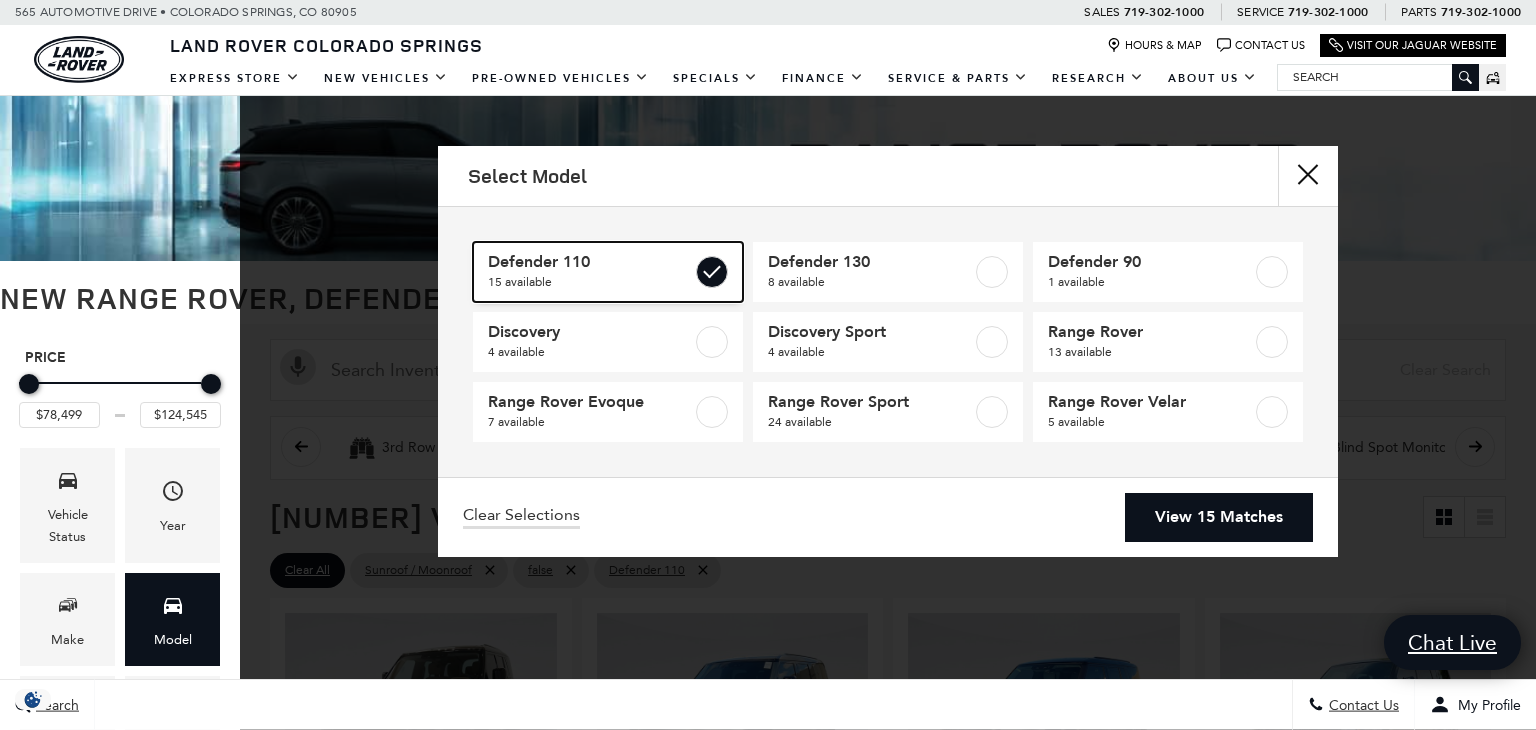 click at bounding box center [712, 272] 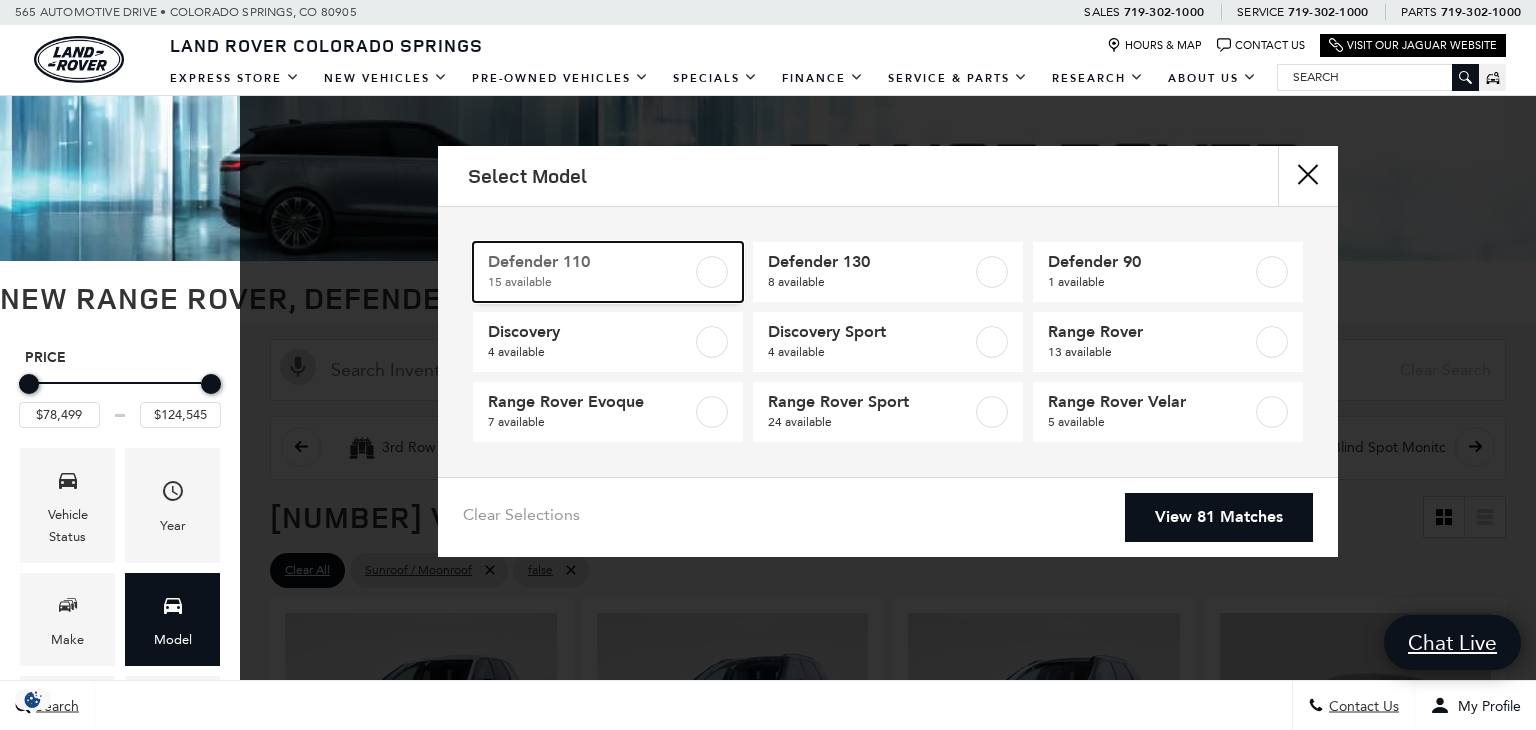 type on "$48,483" 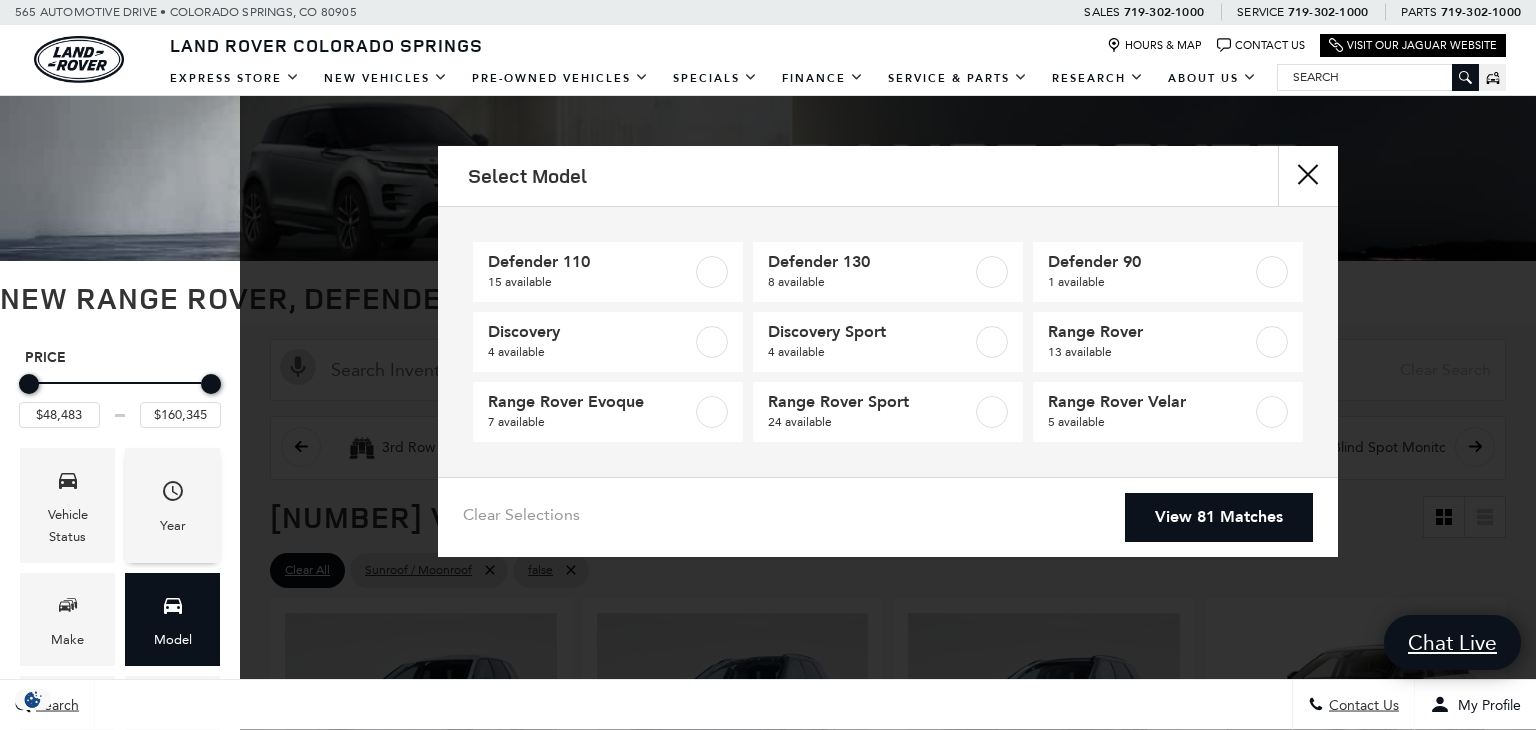 click at bounding box center (173, 494) 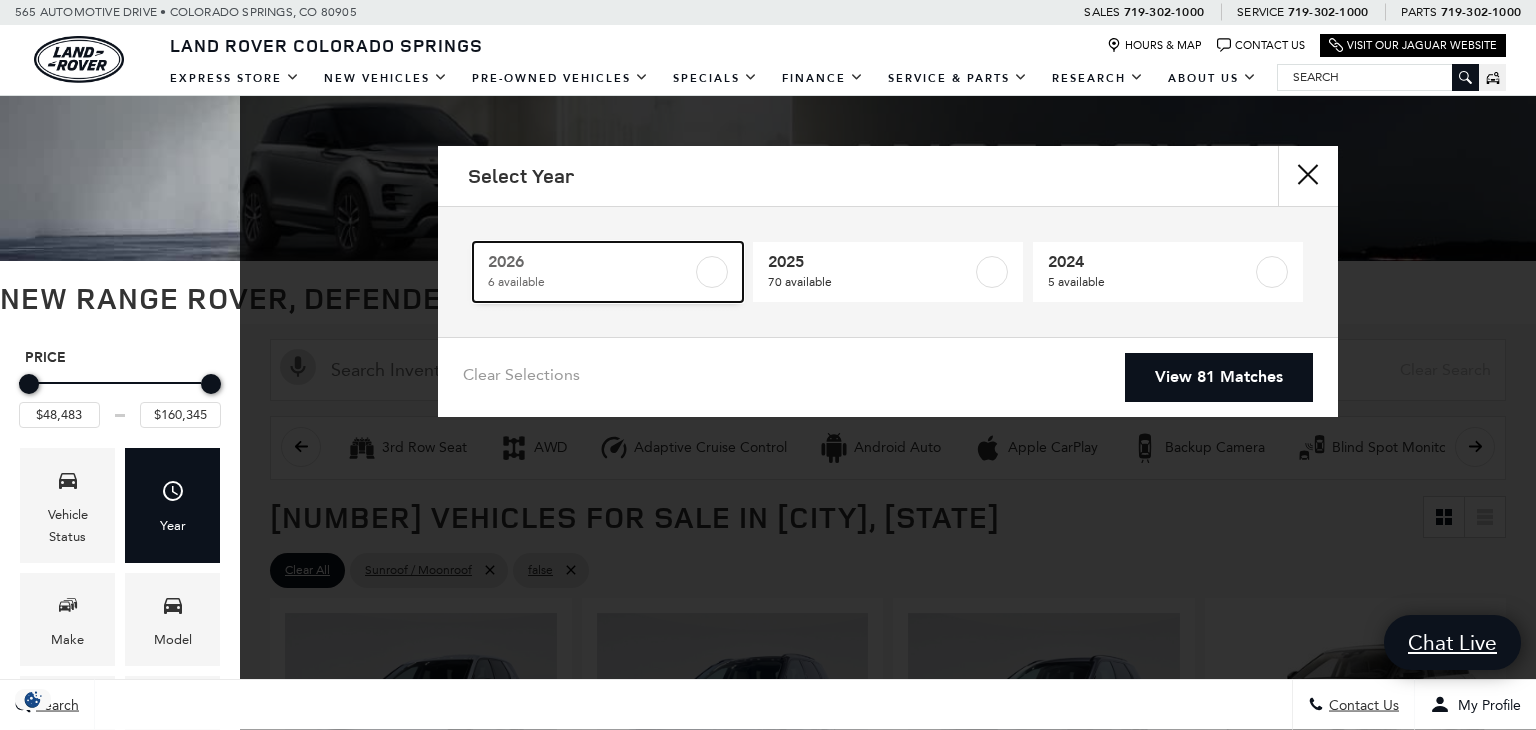 click on "6   available" at bounding box center [590, 282] 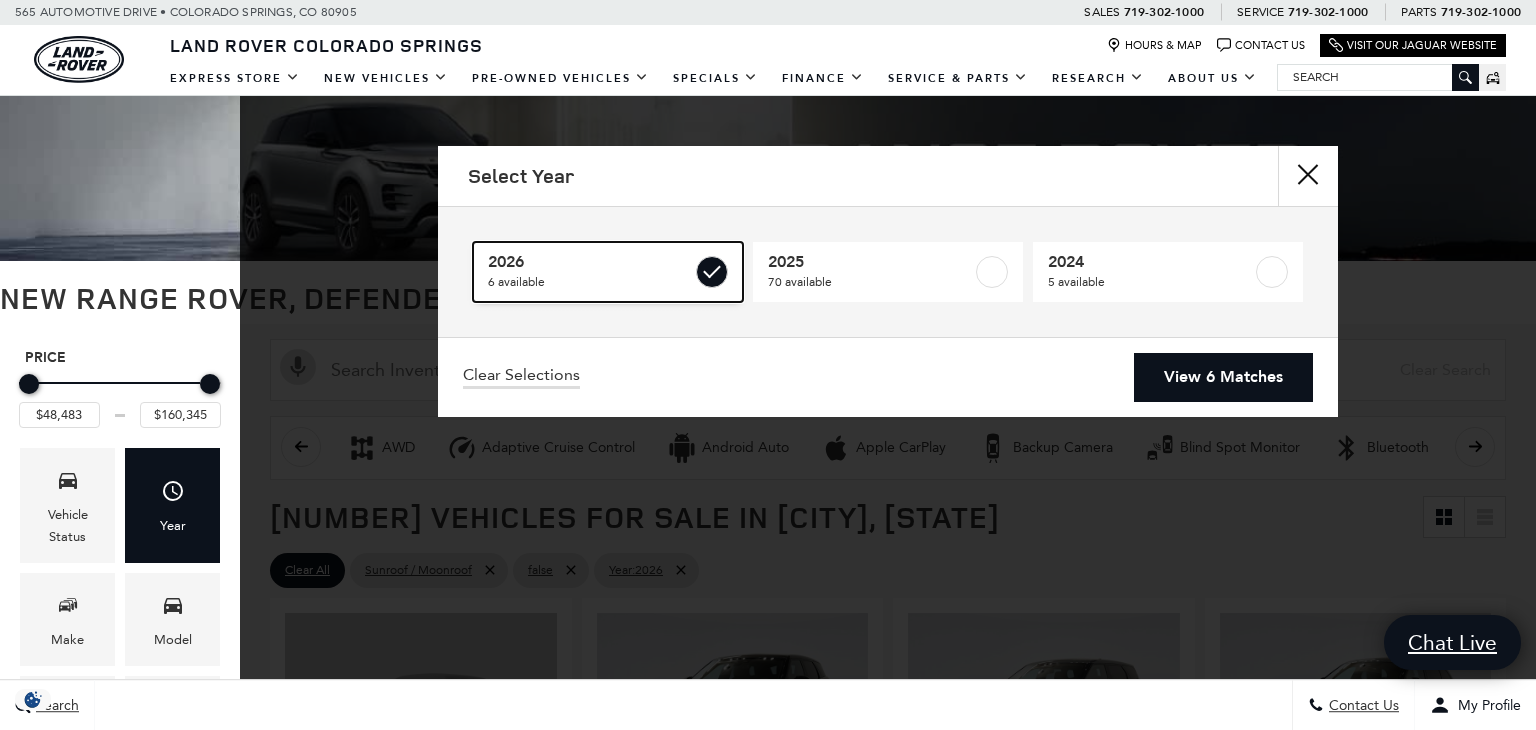 type on "$55,589" 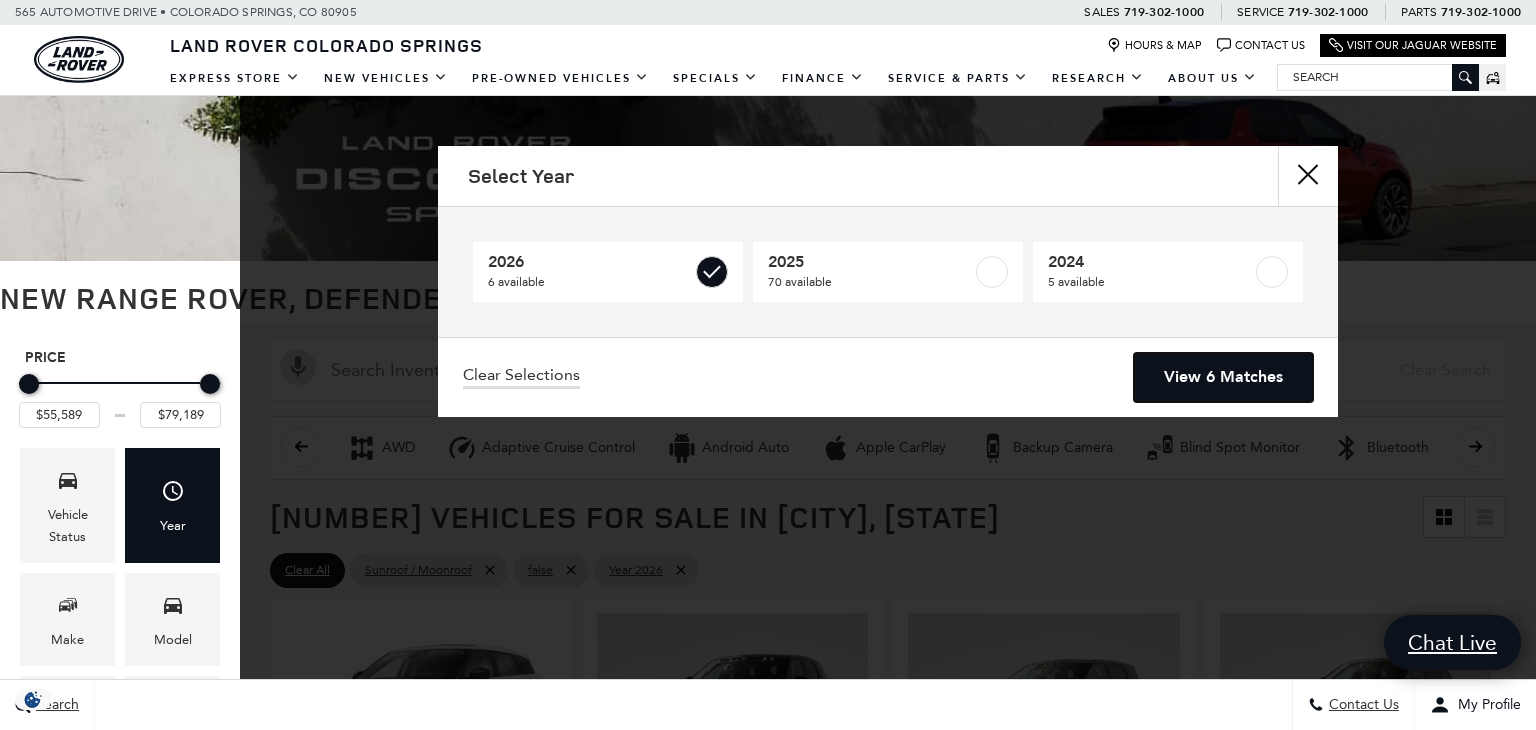 click on "View   6   Matches" at bounding box center [1223, 377] 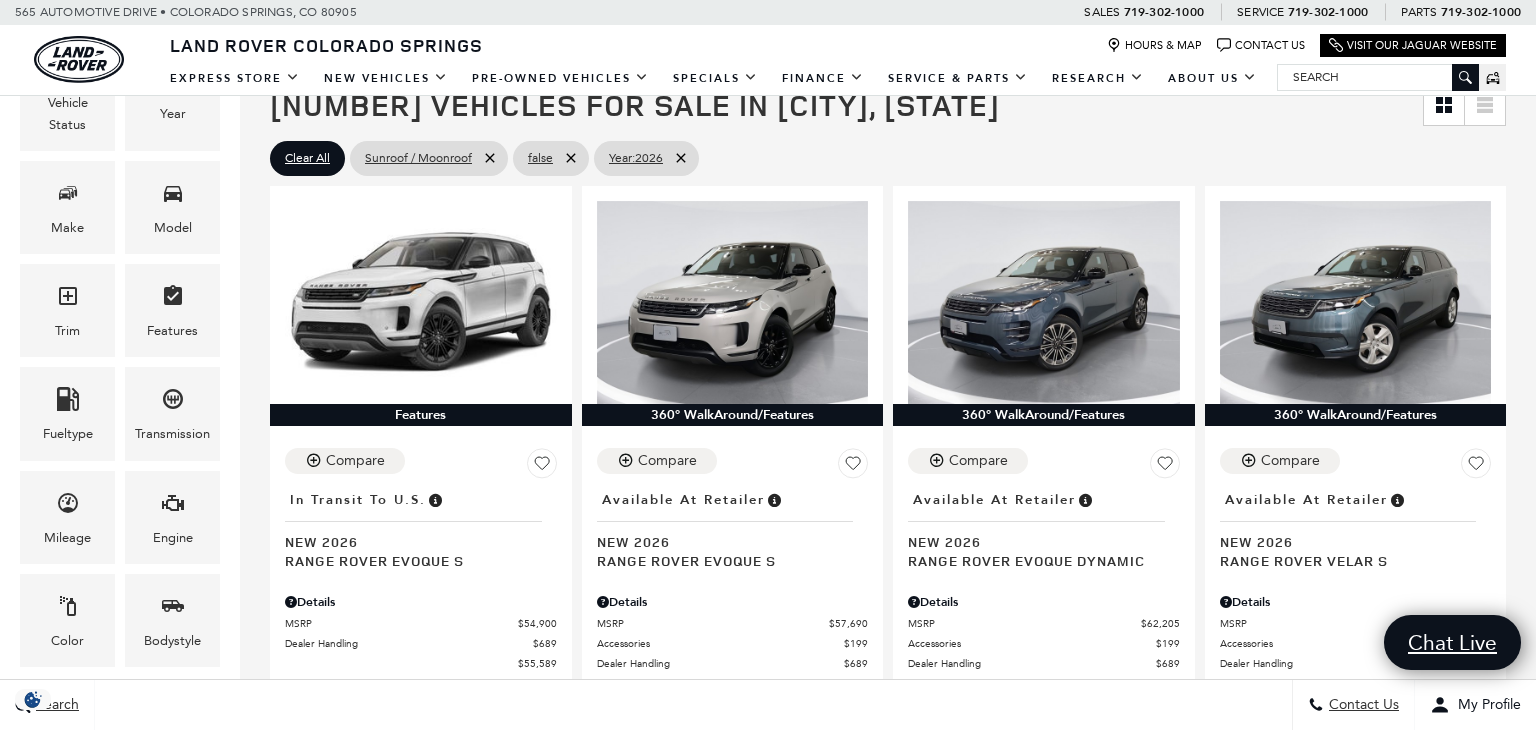 scroll, scrollTop: 413, scrollLeft: 0, axis: vertical 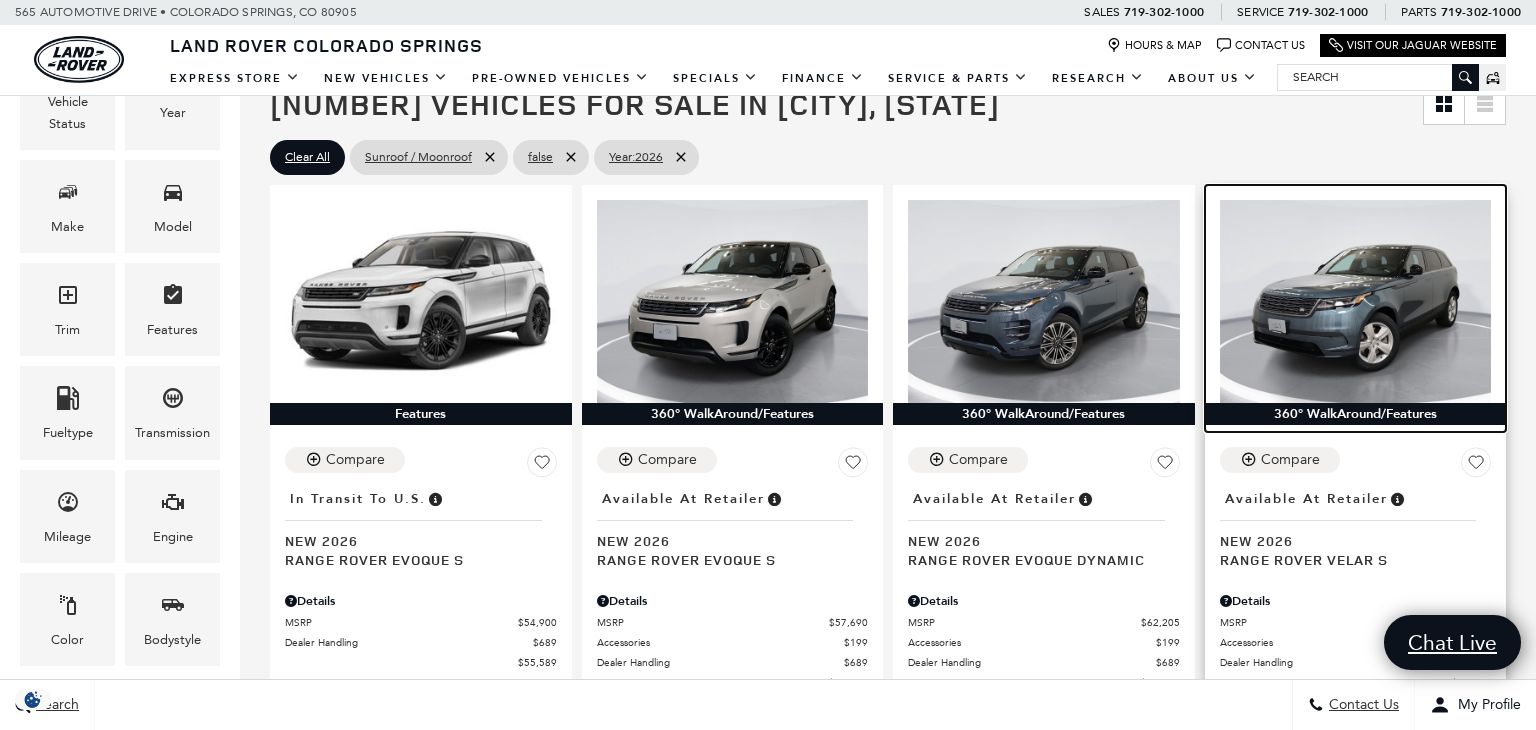click at bounding box center [1356, 302] 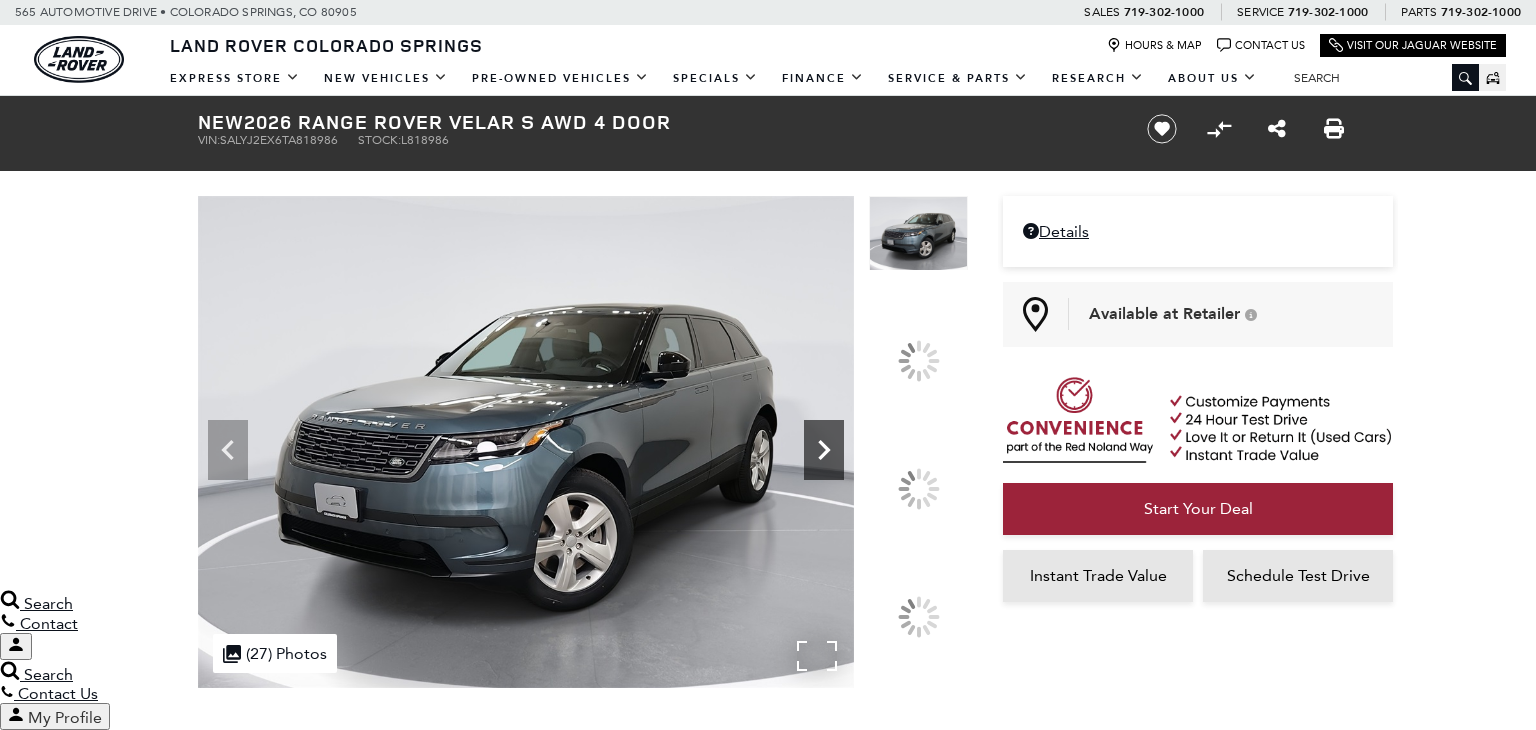 click 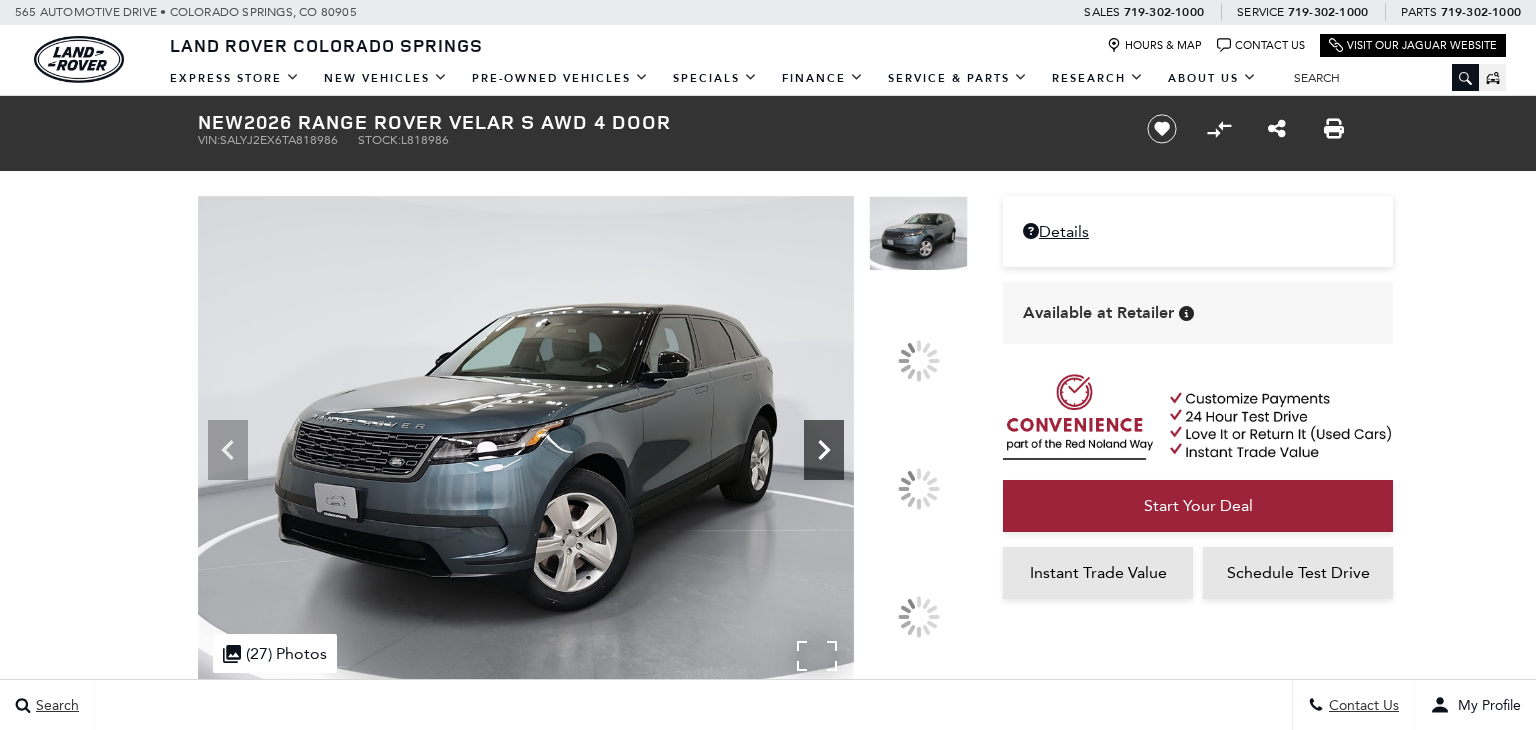 scroll, scrollTop: 0, scrollLeft: 0, axis: both 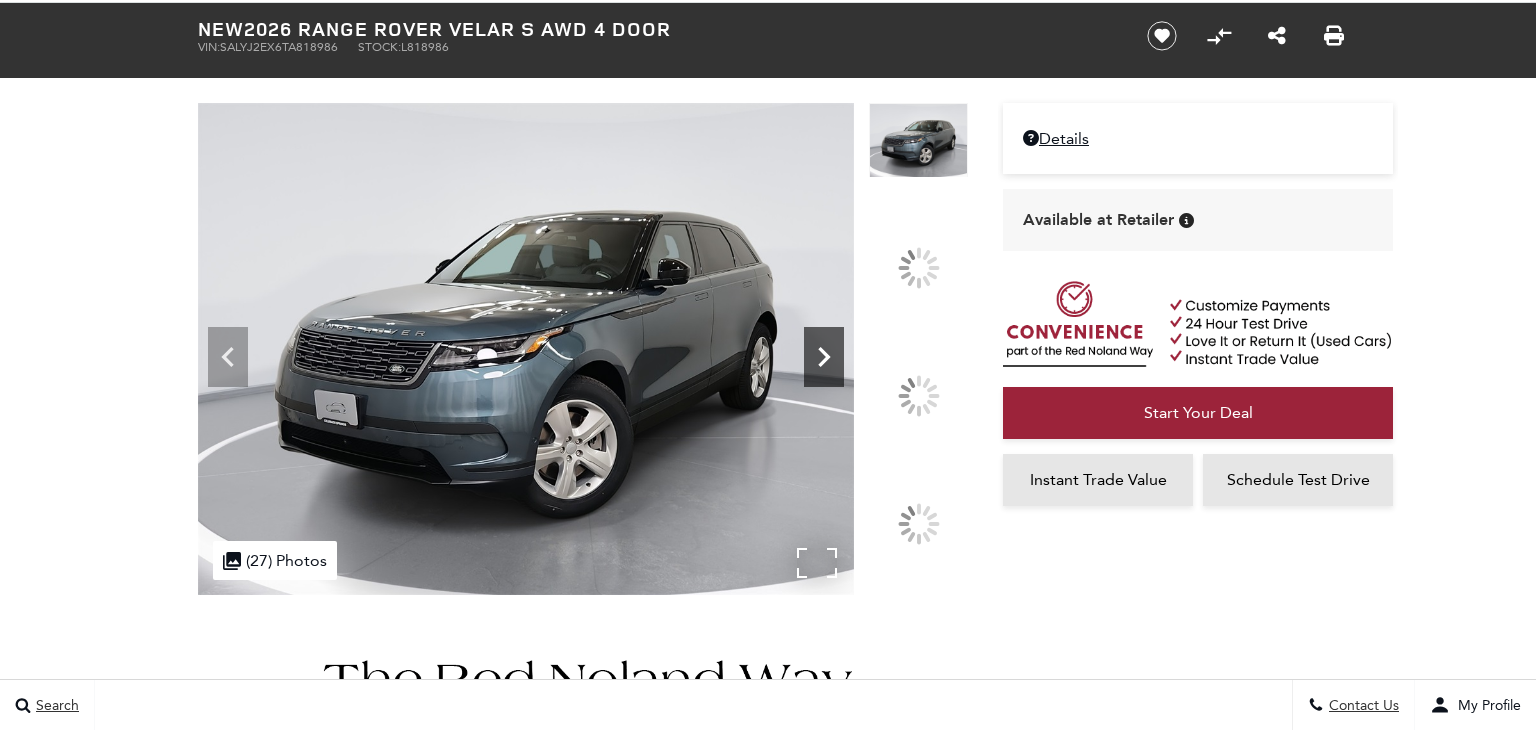 click 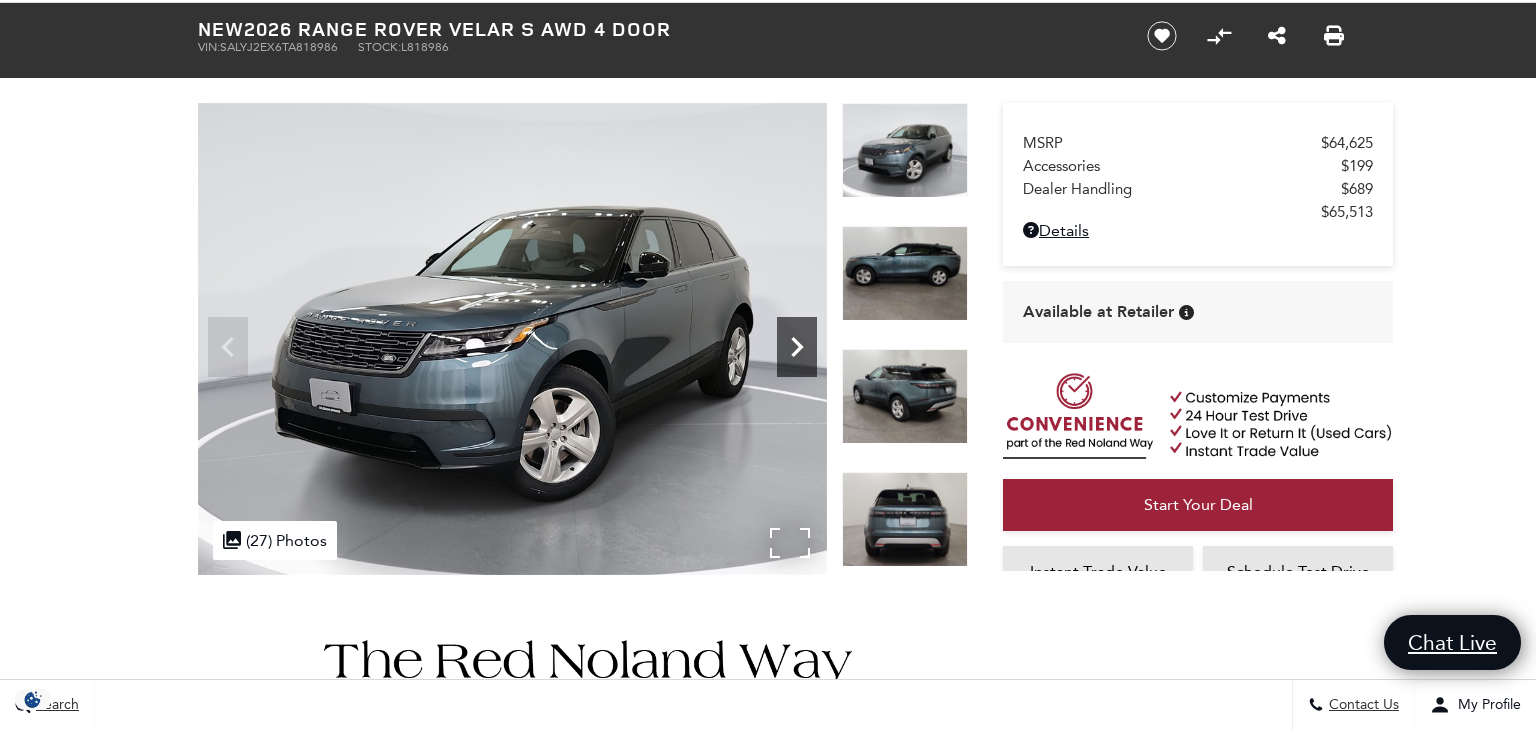 click at bounding box center (512, 339) 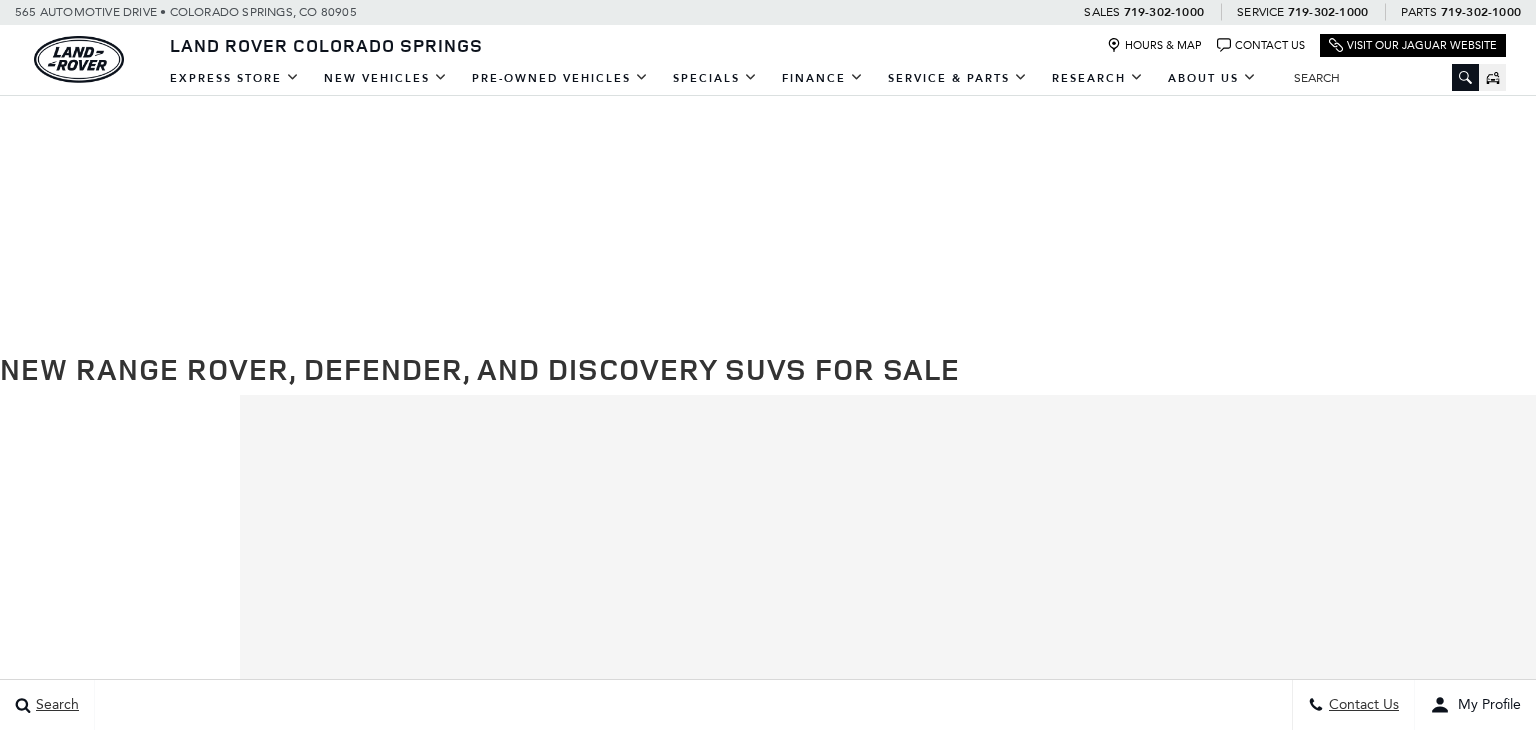 scroll, scrollTop: 413, scrollLeft: 0, axis: vertical 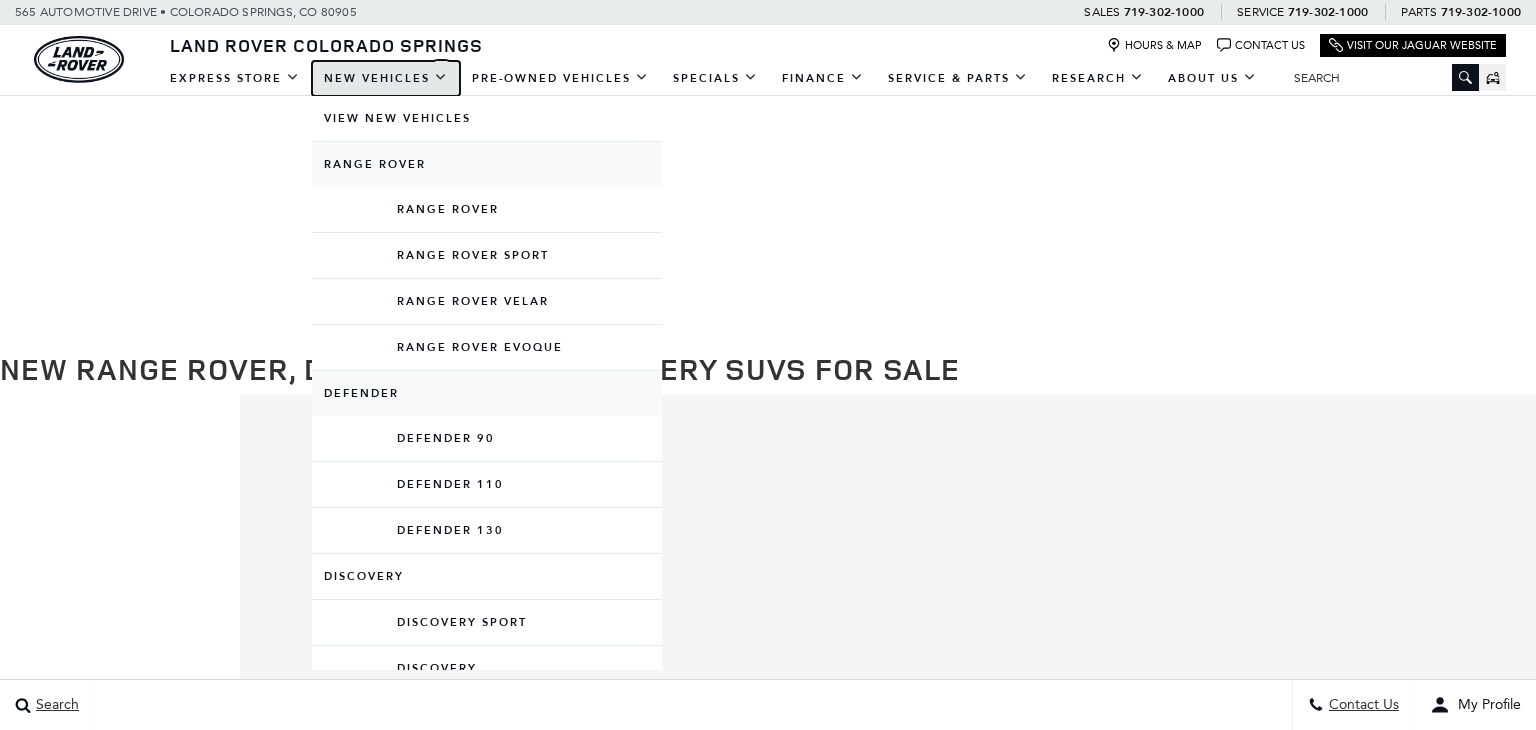 click on "New Vehicles" at bounding box center (386, 78) 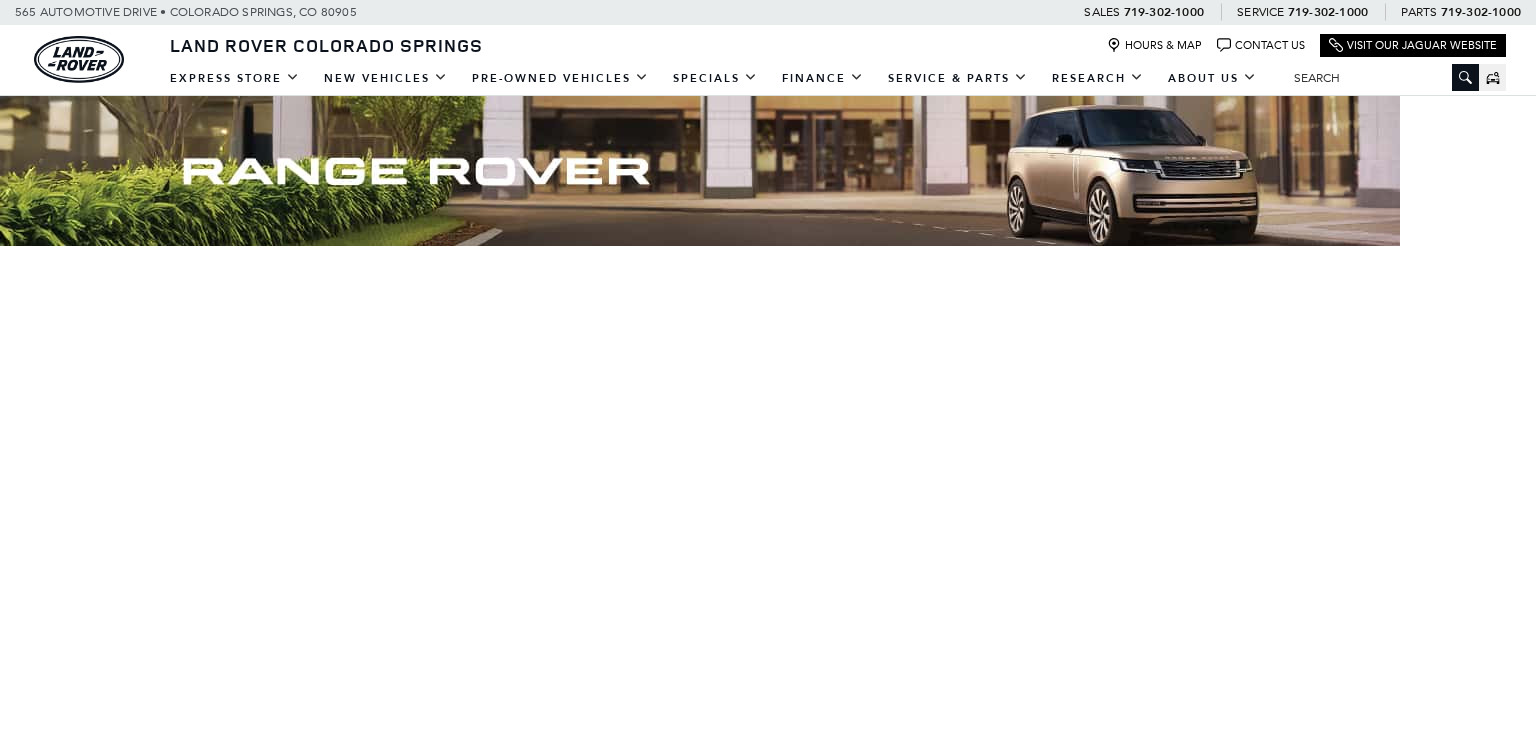 scroll, scrollTop: 0, scrollLeft: 0, axis: both 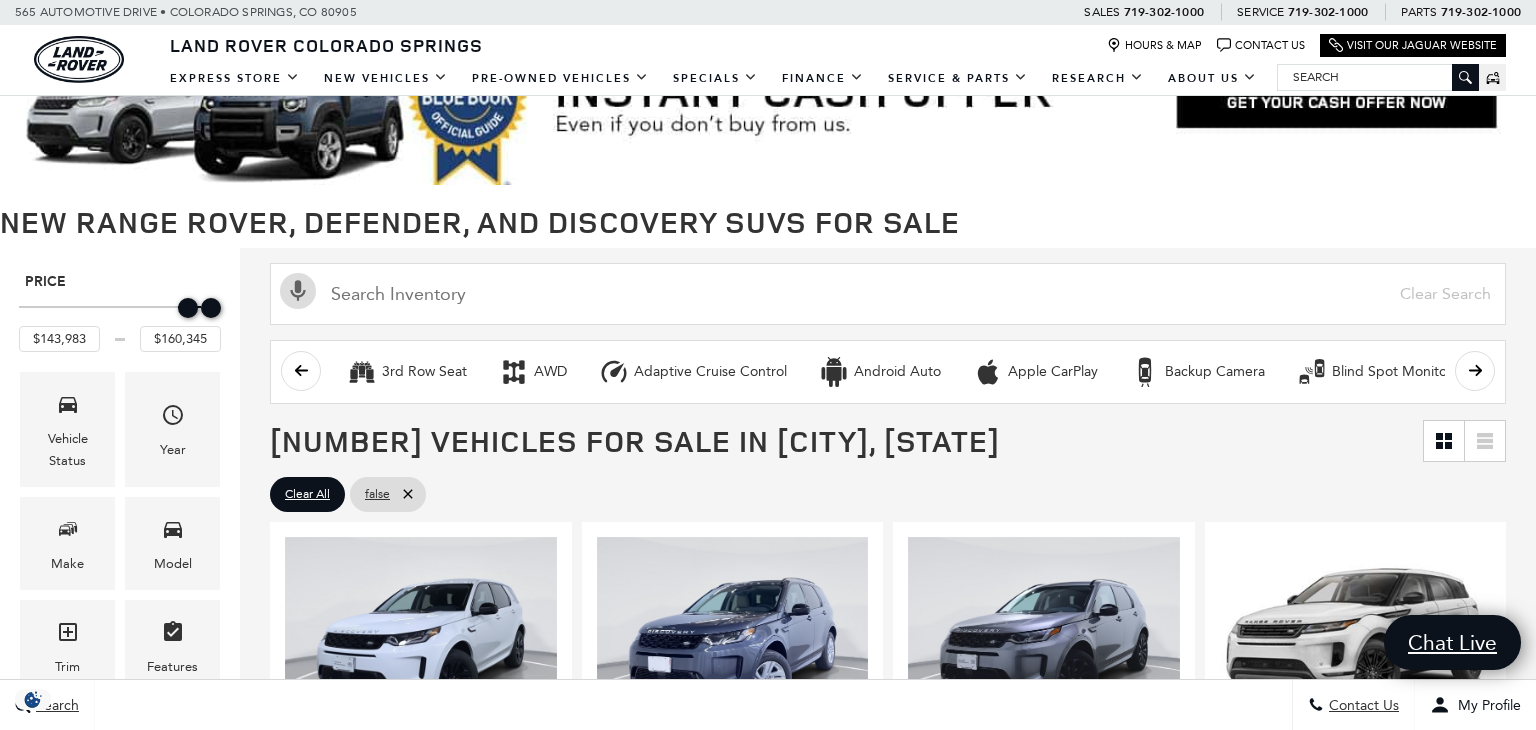 type on "$143,483" 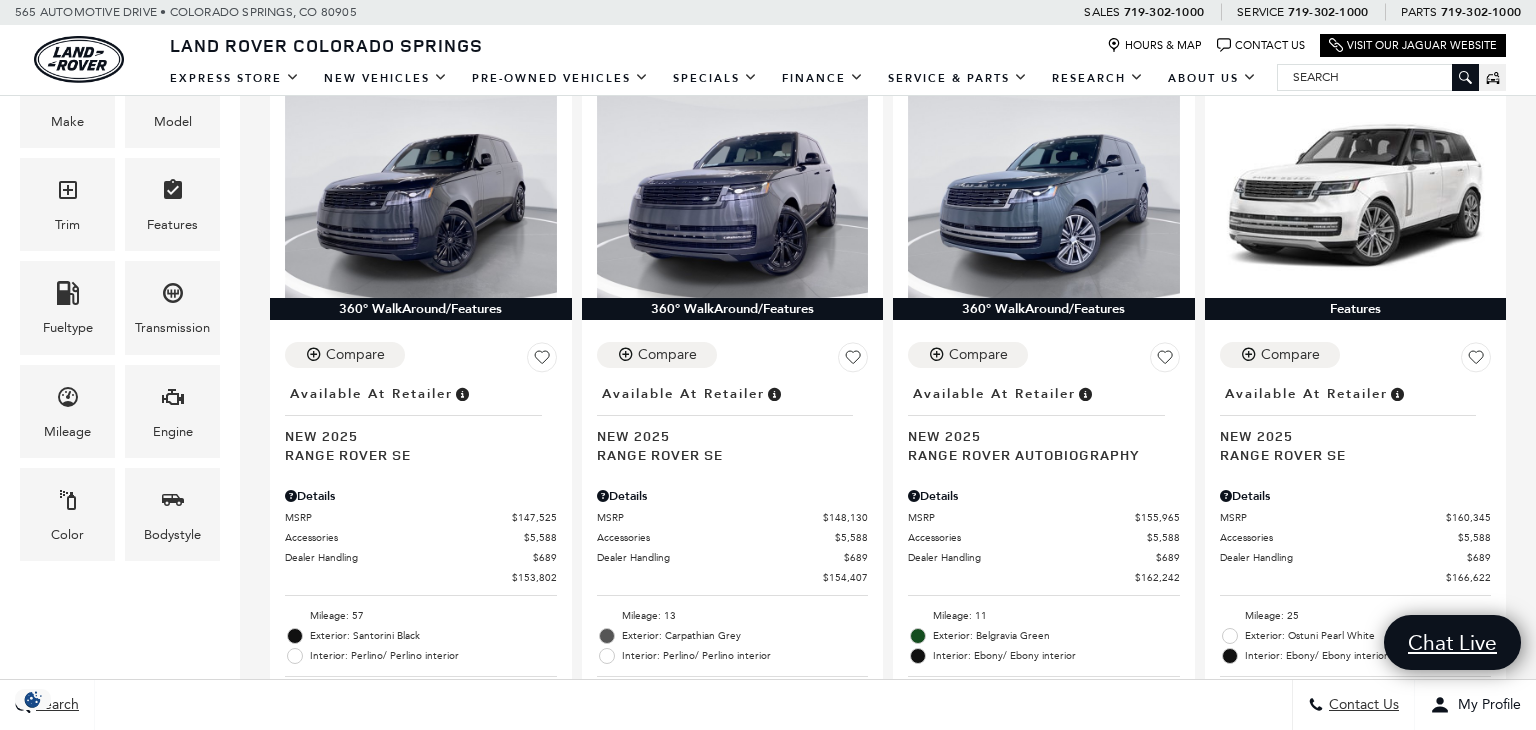 scroll, scrollTop: 523, scrollLeft: 0, axis: vertical 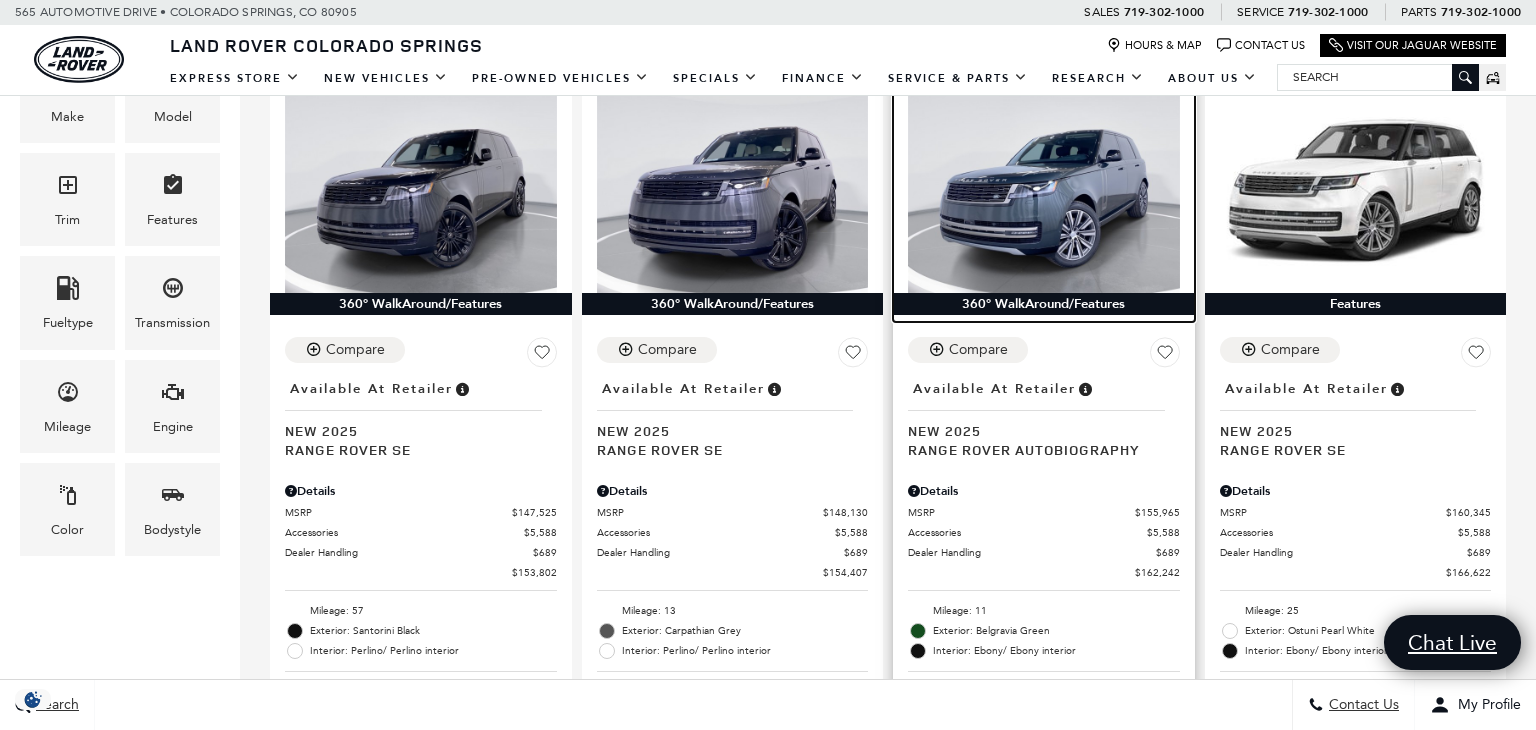 click at bounding box center (1044, 192) 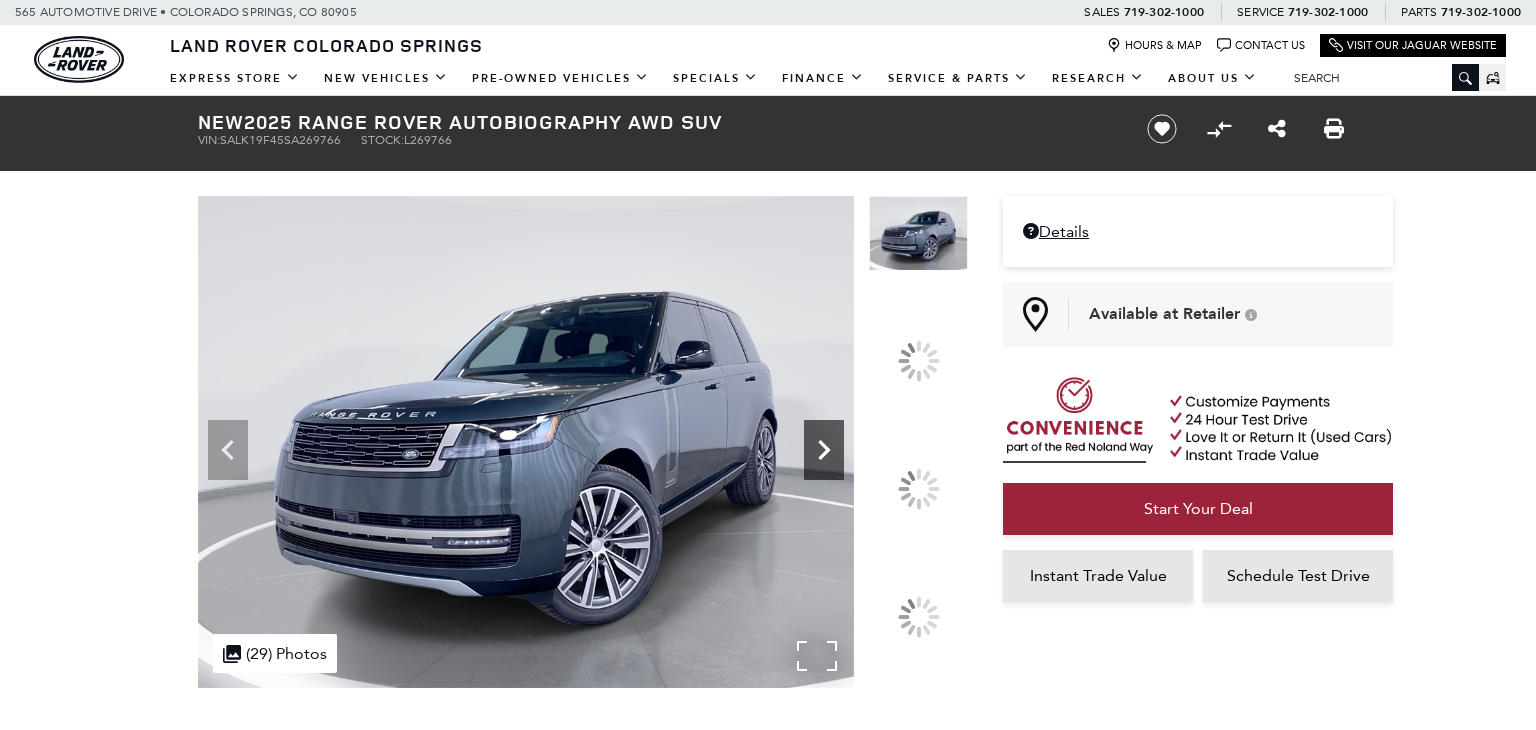click 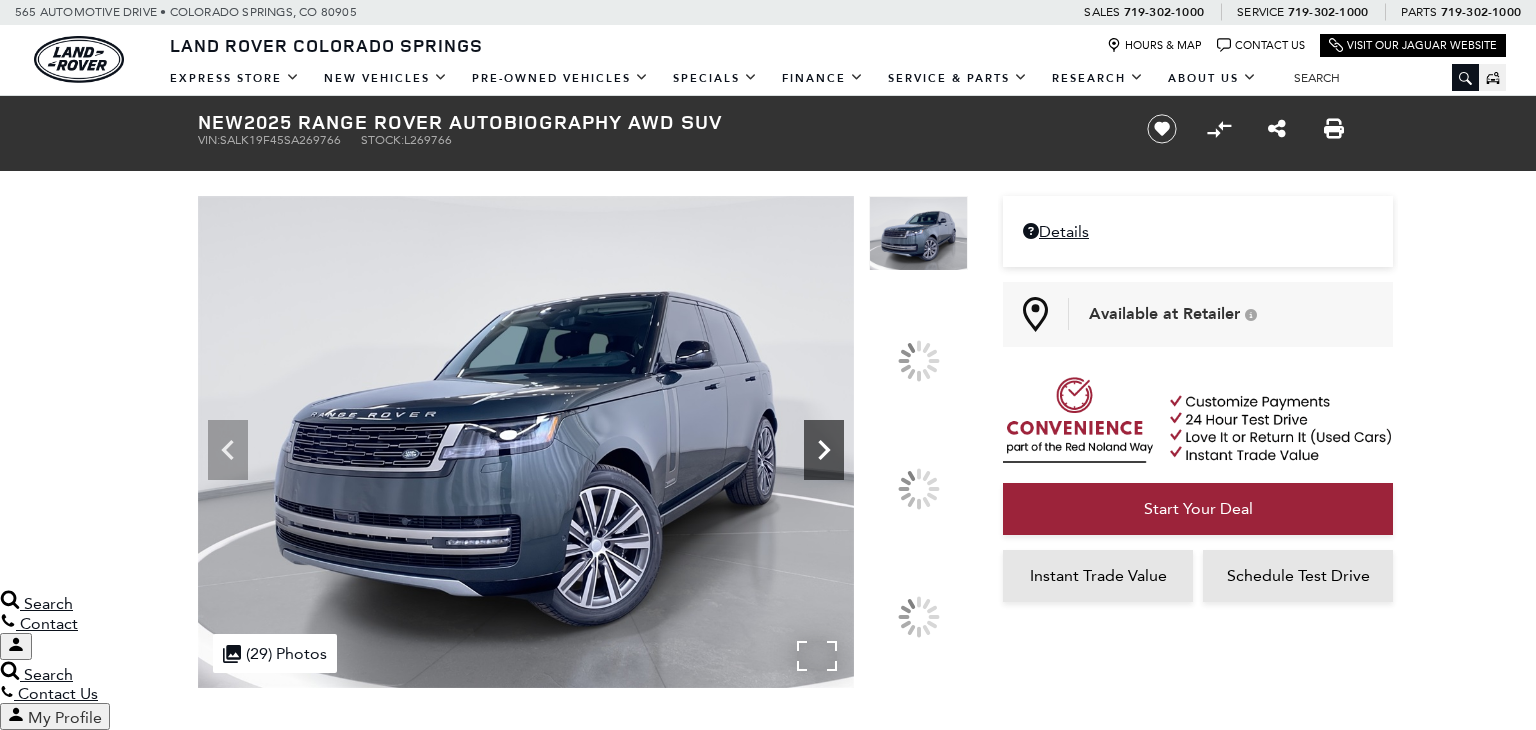 scroll, scrollTop: 0, scrollLeft: 0, axis: both 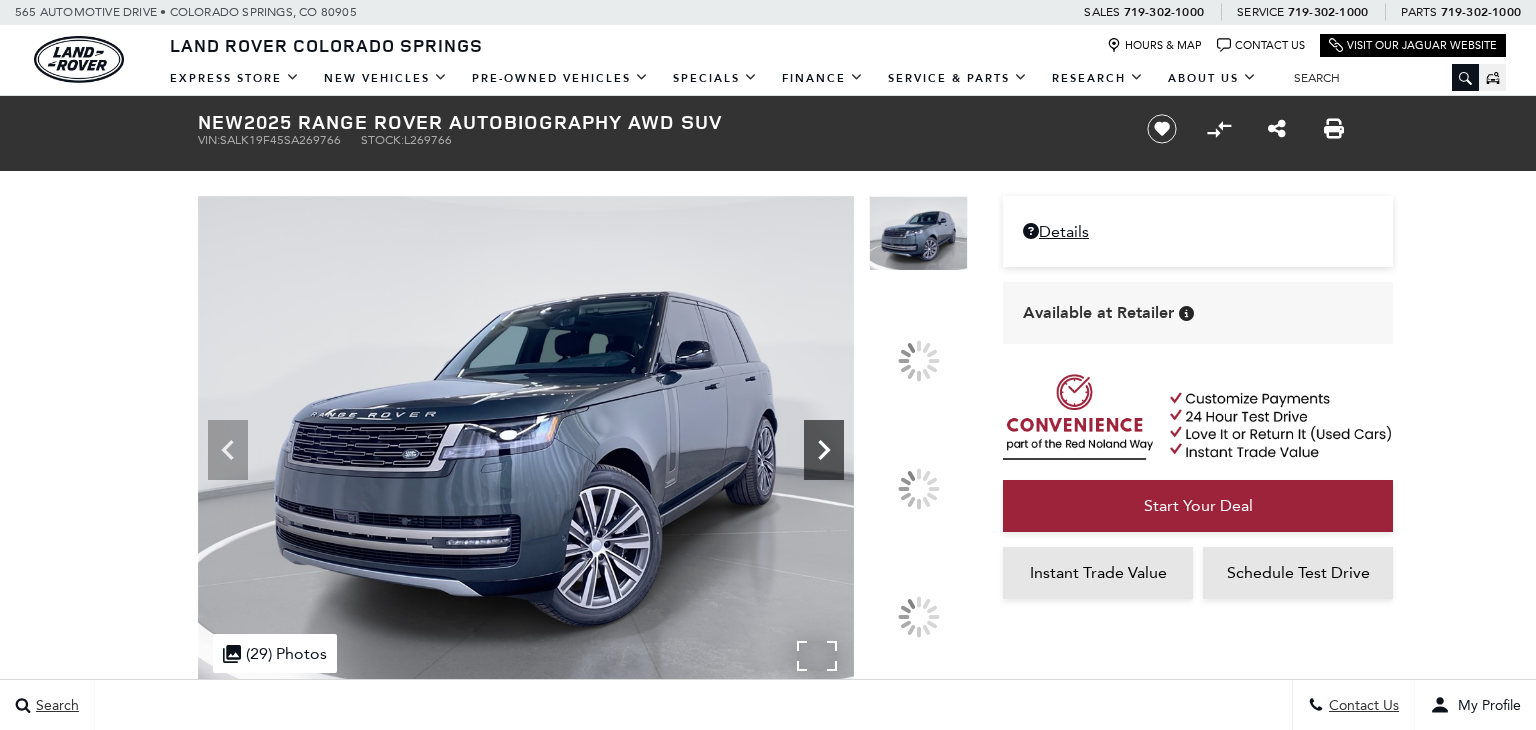 click 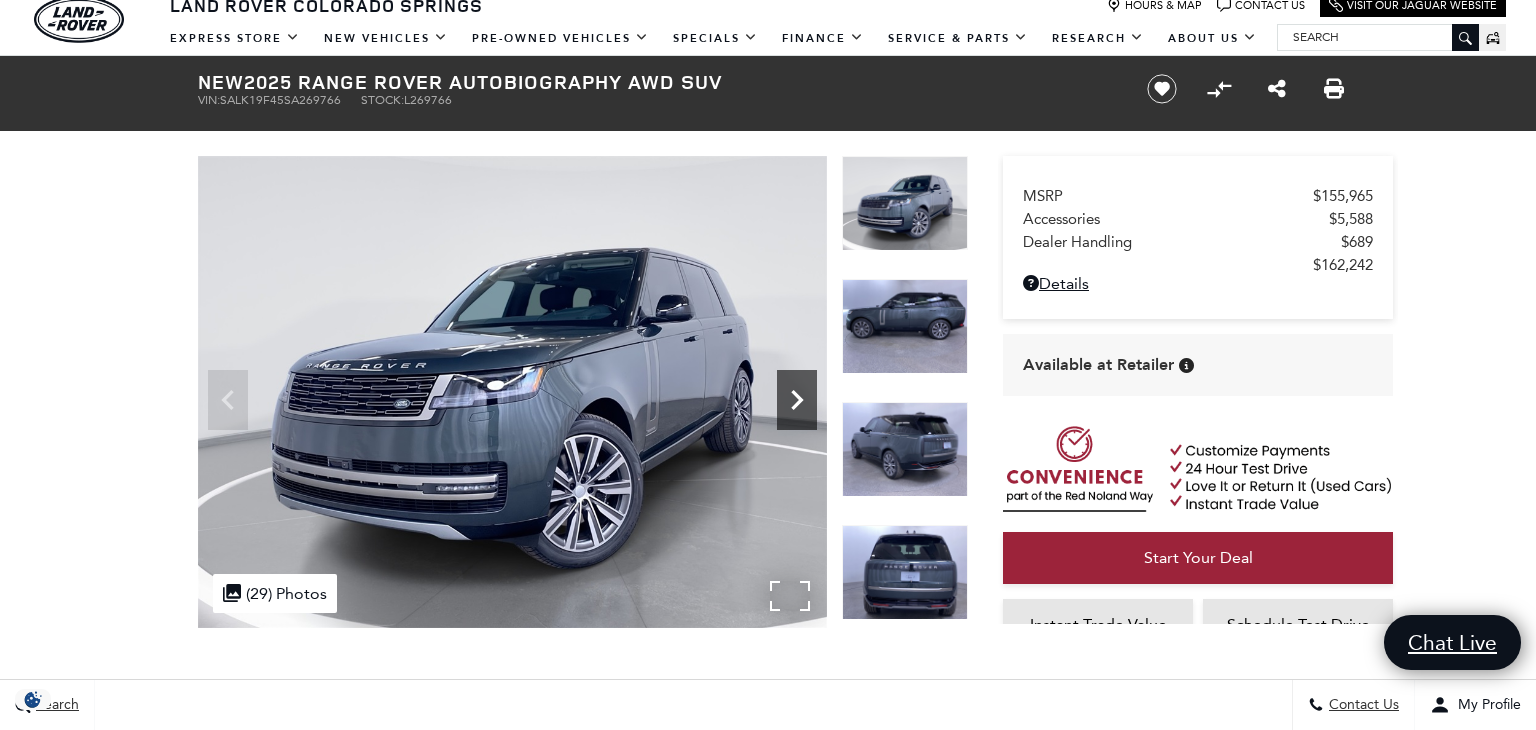 scroll, scrollTop: 30, scrollLeft: 0, axis: vertical 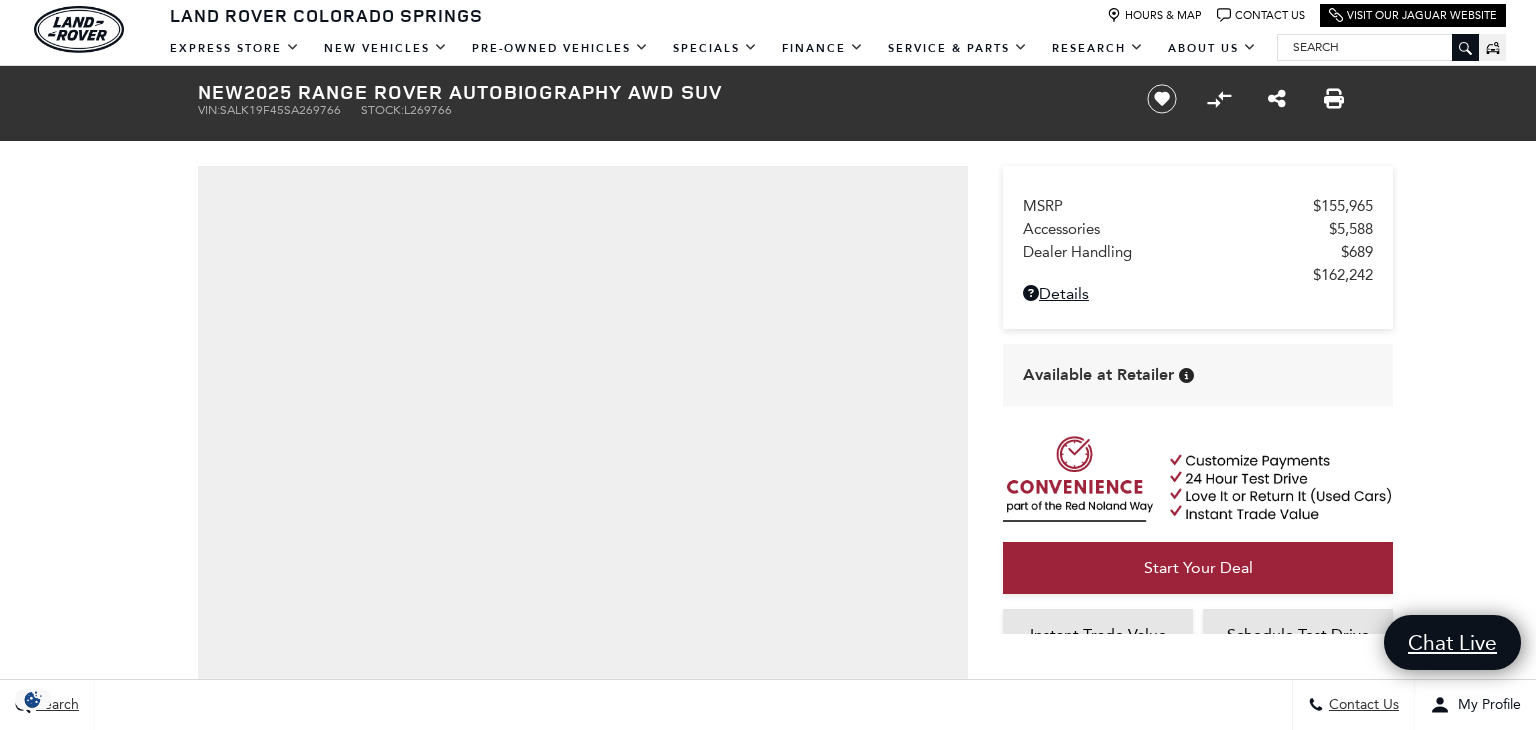 click at bounding box center [583, 457] 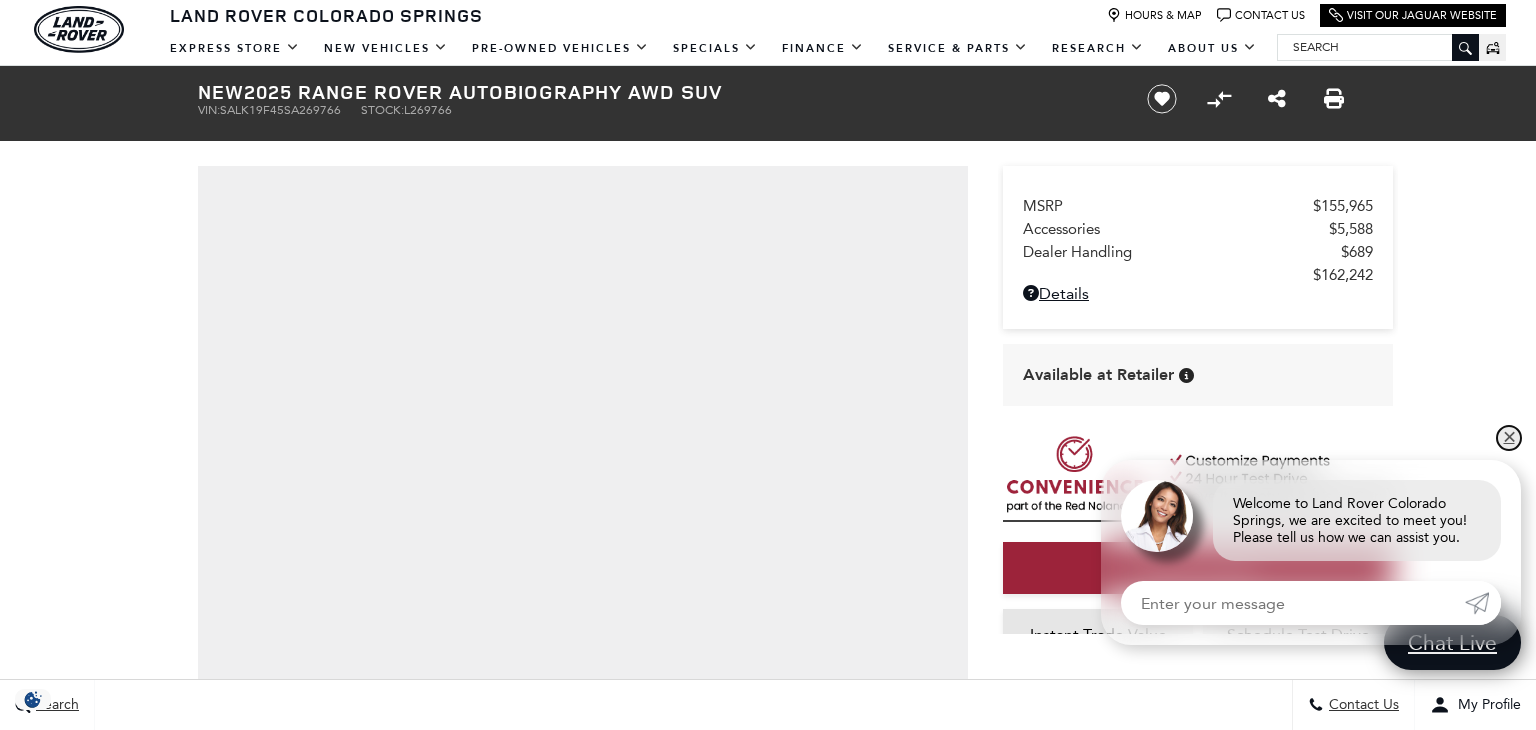 click on "✕" at bounding box center [1509, 438] 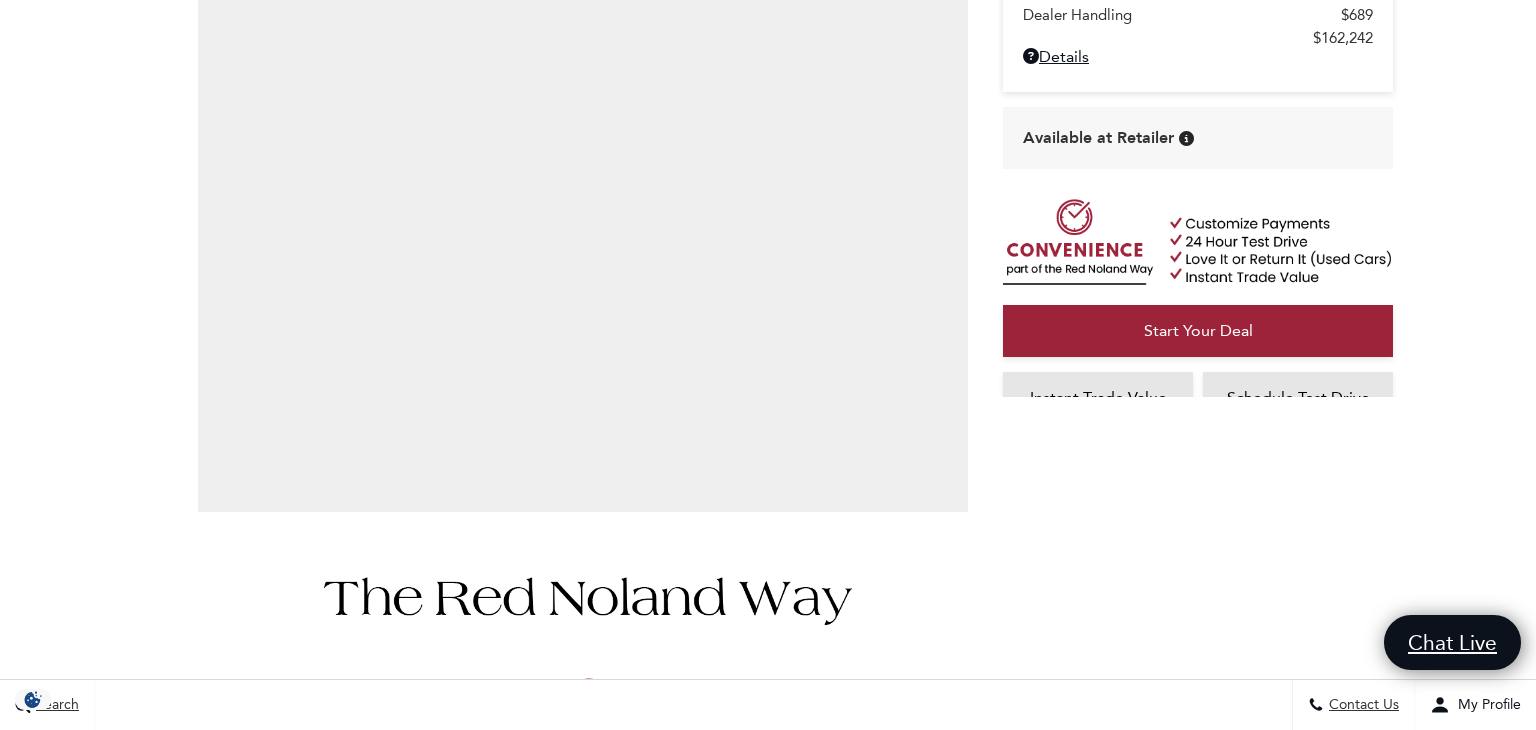 scroll, scrollTop: 0, scrollLeft: 0, axis: both 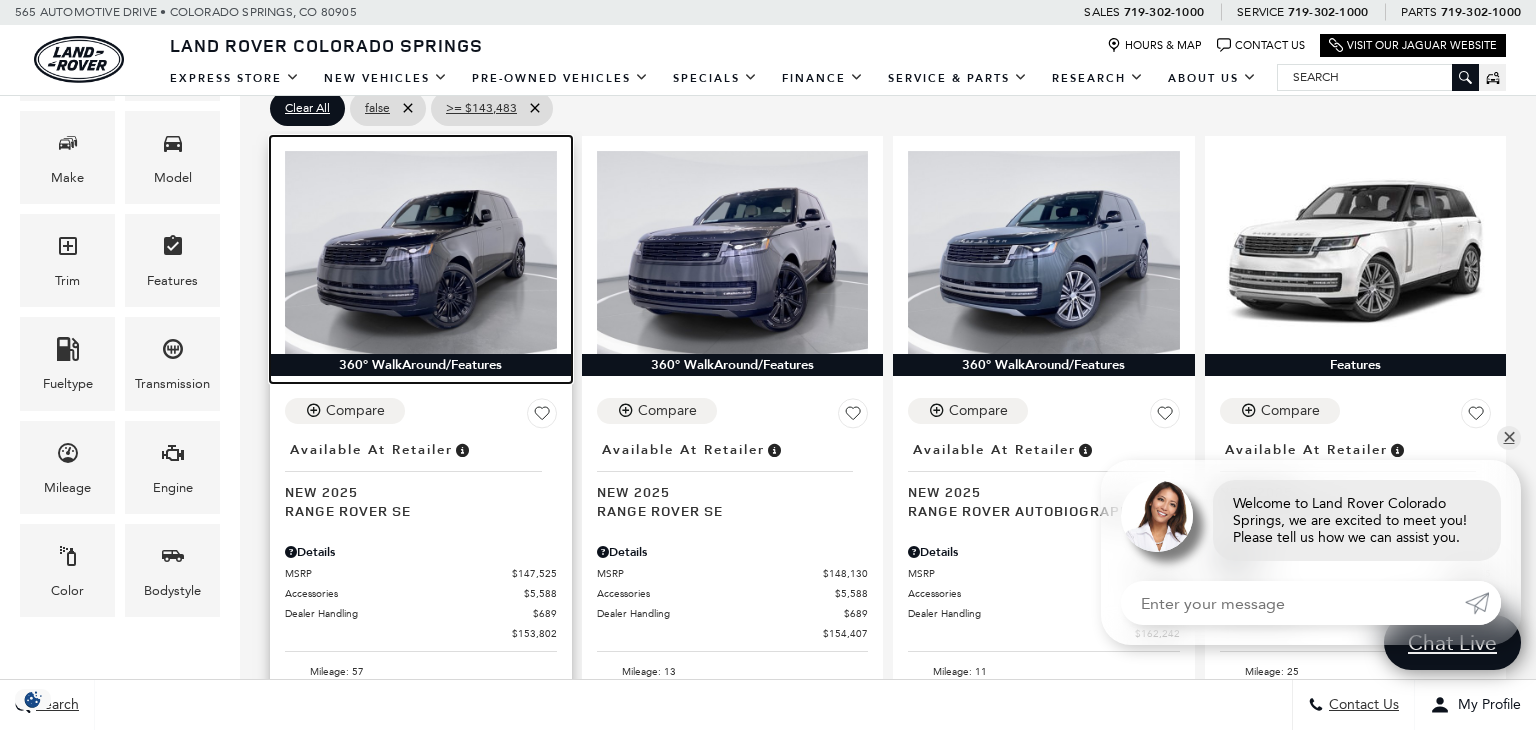 click at bounding box center [421, 253] 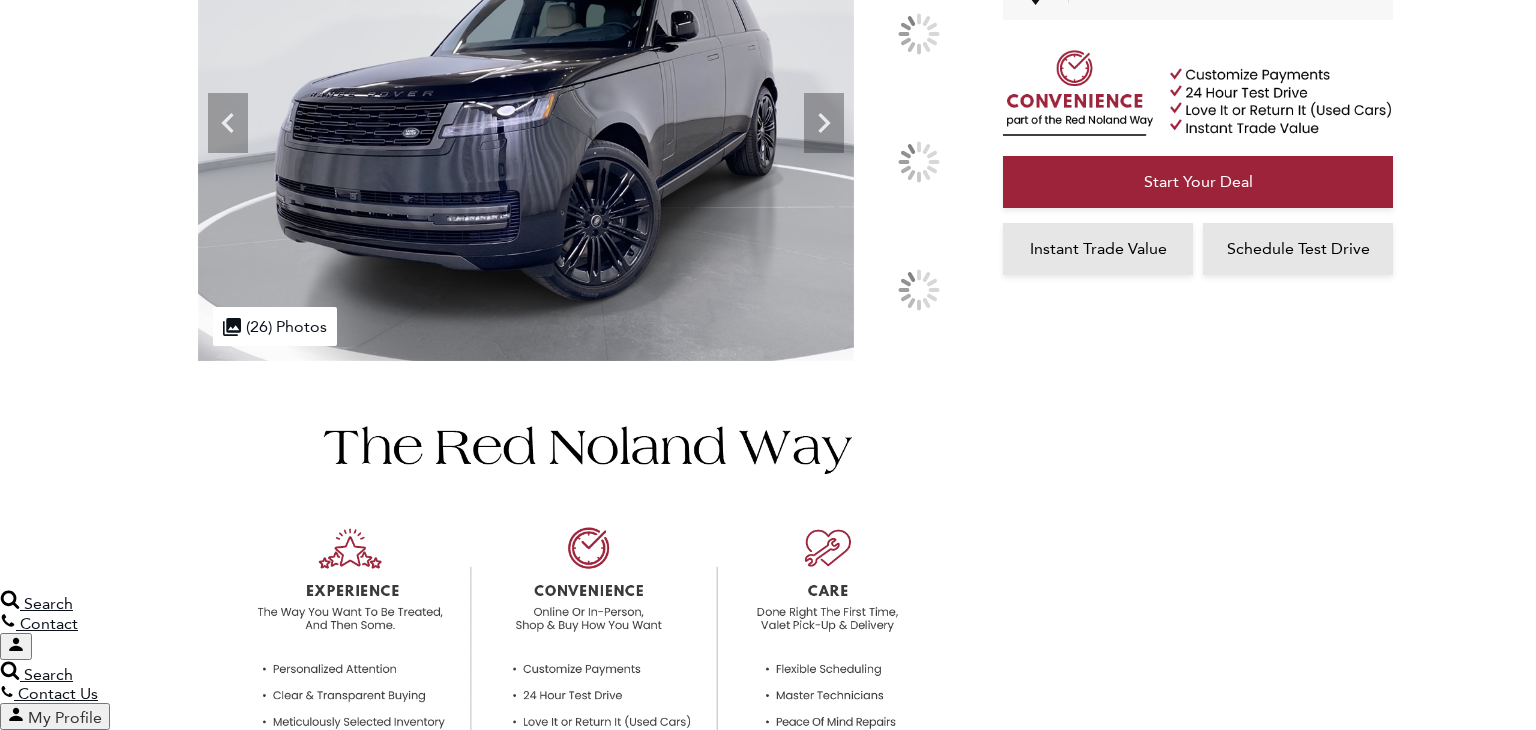 scroll, scrollTop: 471, scrollLeft: 0, axis: vertical 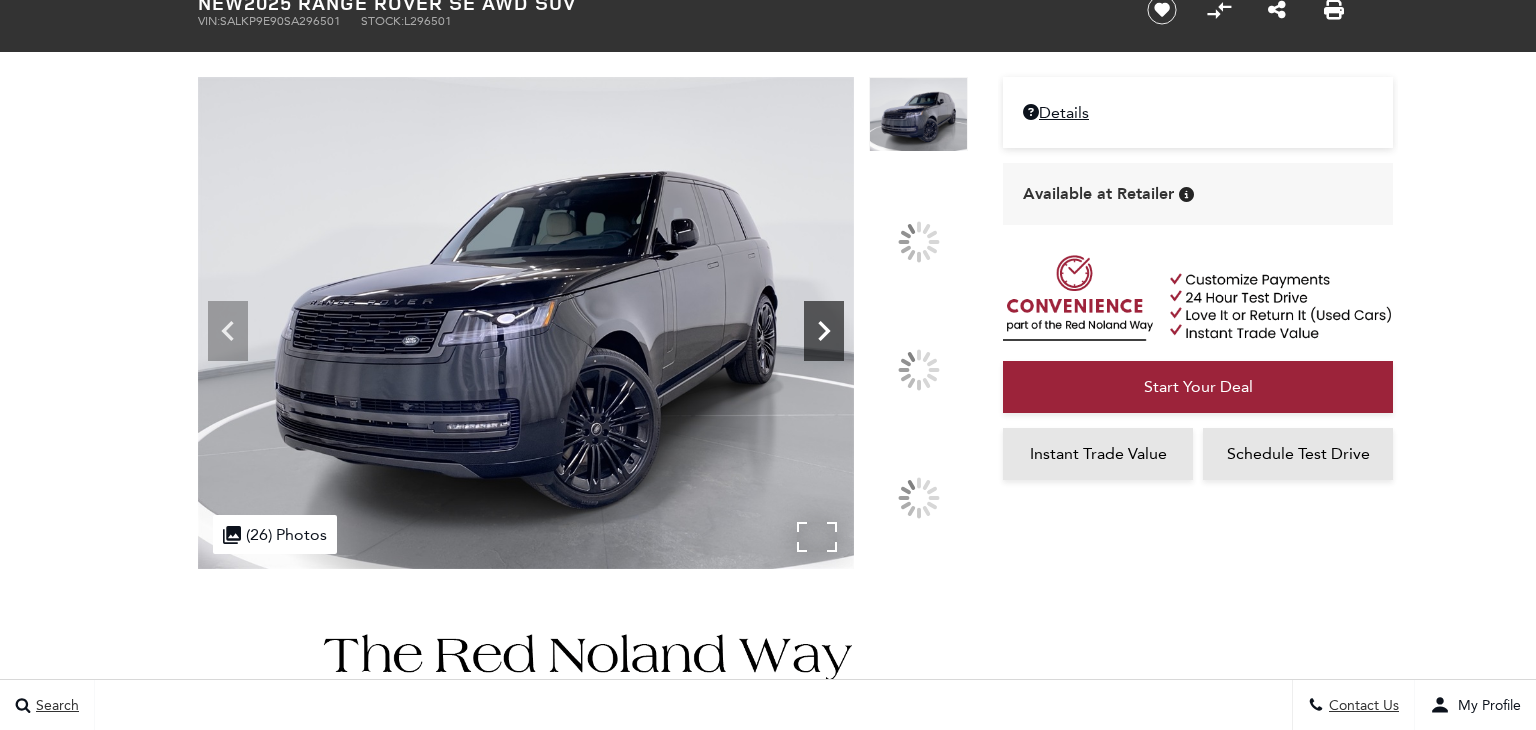 click 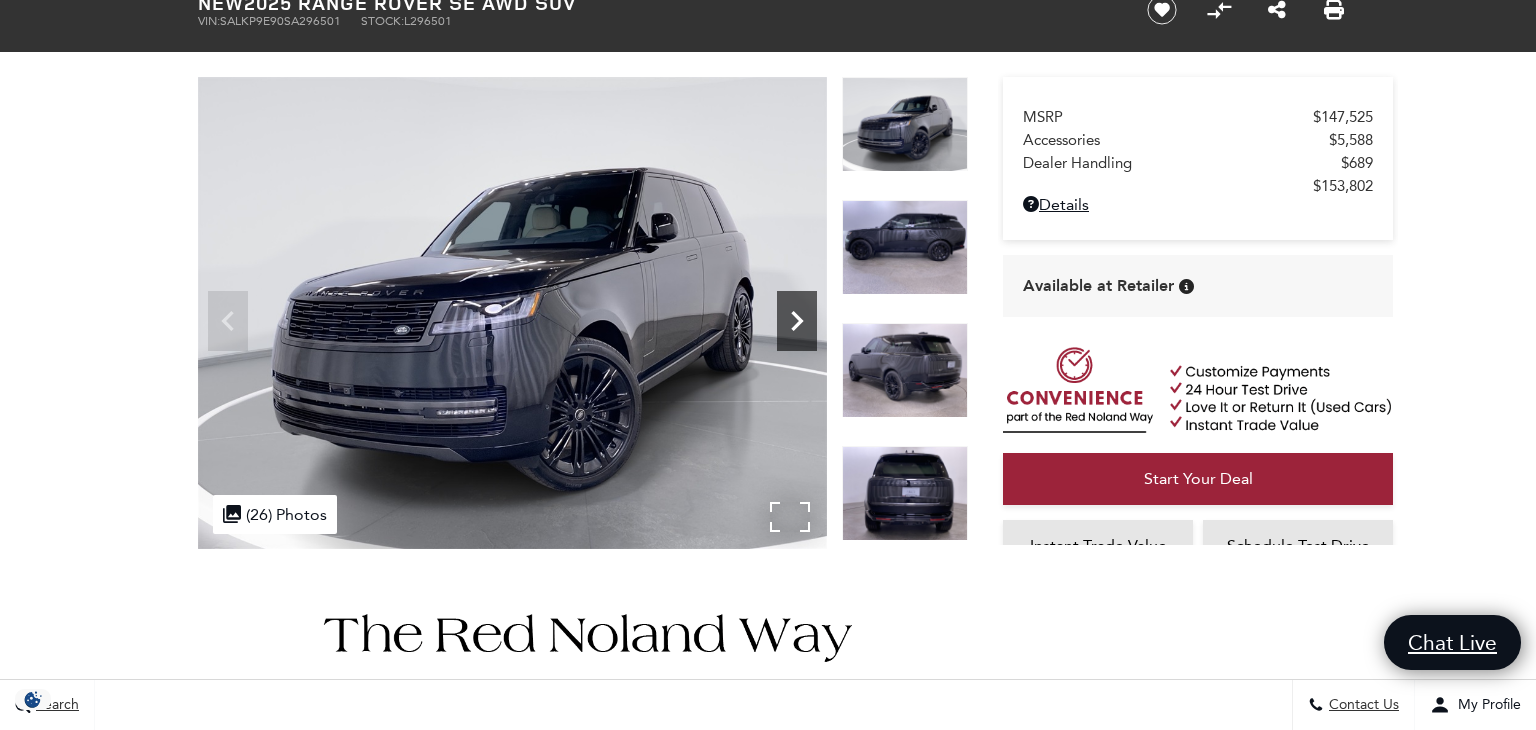 click at bounding box center (905, 247) 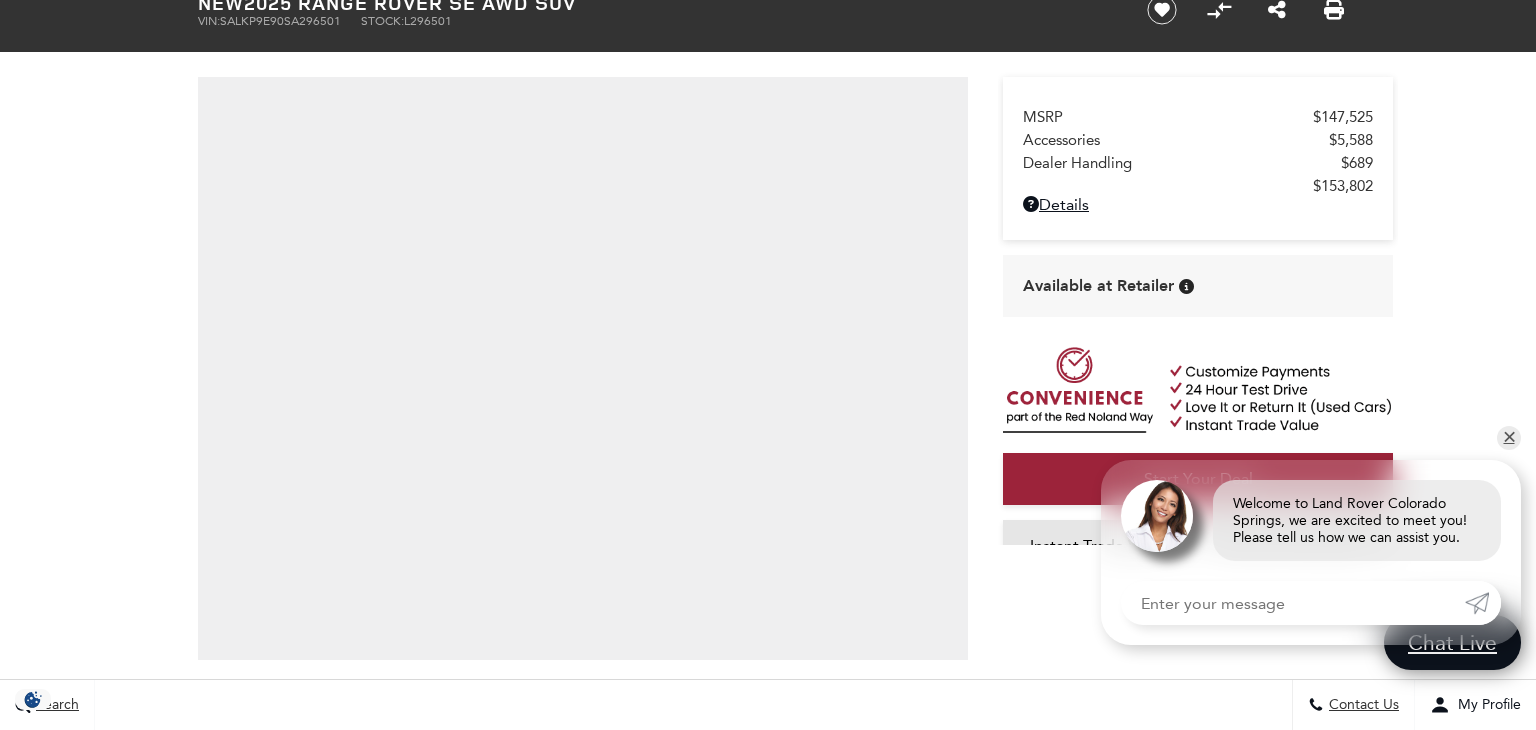 scroll, scrollTop: 0, scrollLeft: 0, axis: both 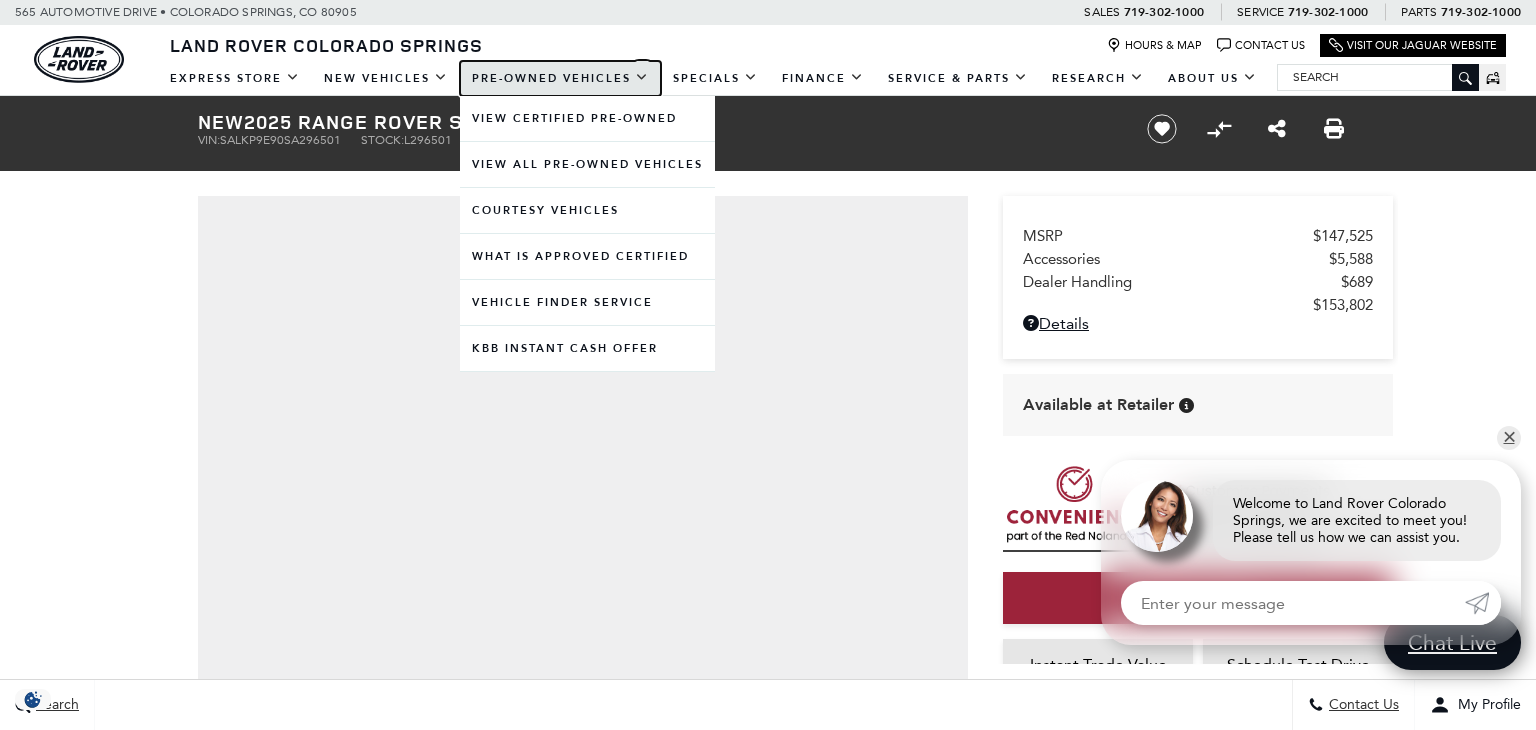 click on "Pre-Owned Vehicles" at bounding box center [560, 78] 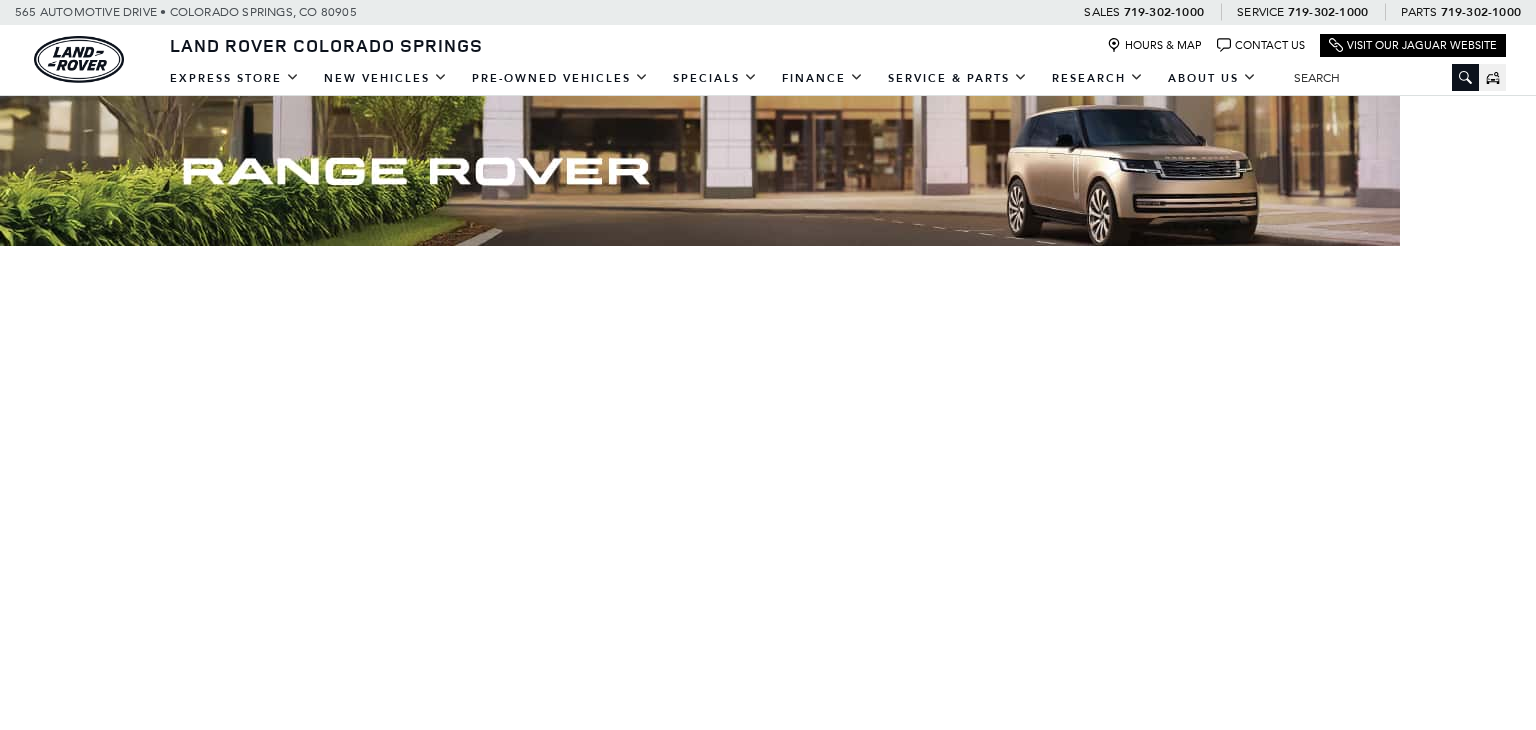 scroll, scrollTop: 0, scrollLeft: 0, axis: both 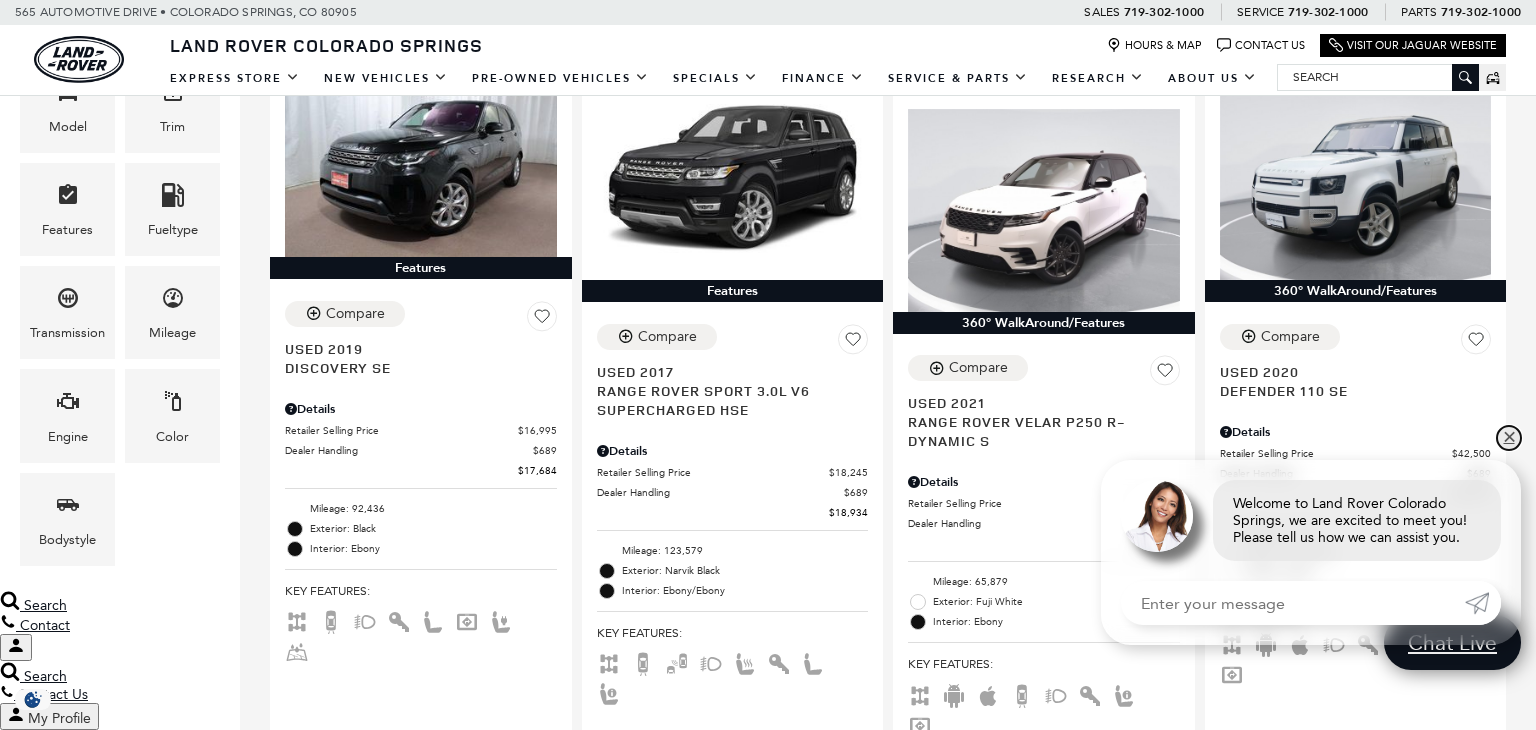 click on "✕" at bounding box center [1509, 438] 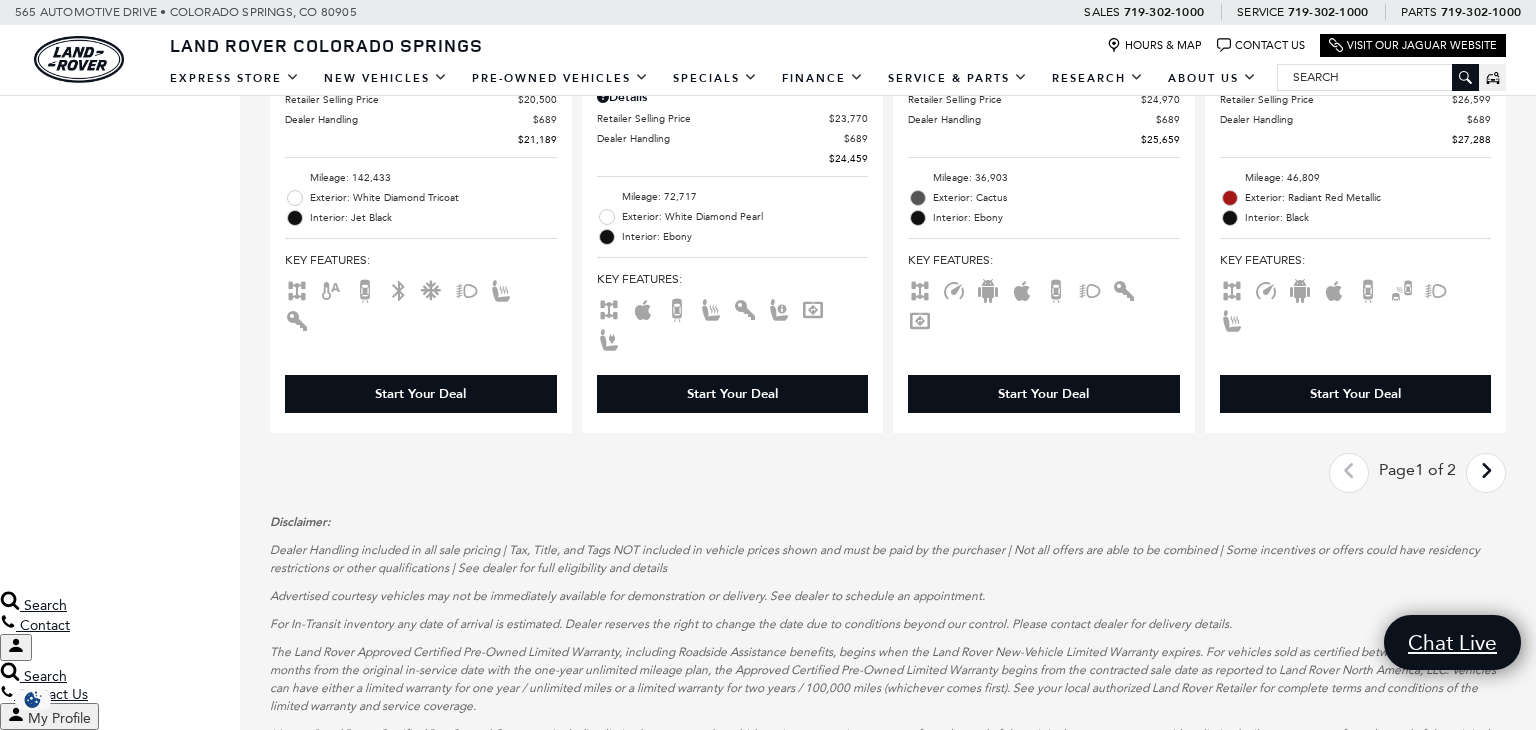 scroll, scrollTop: 3917, scrollLeft: 0, axis: vertical 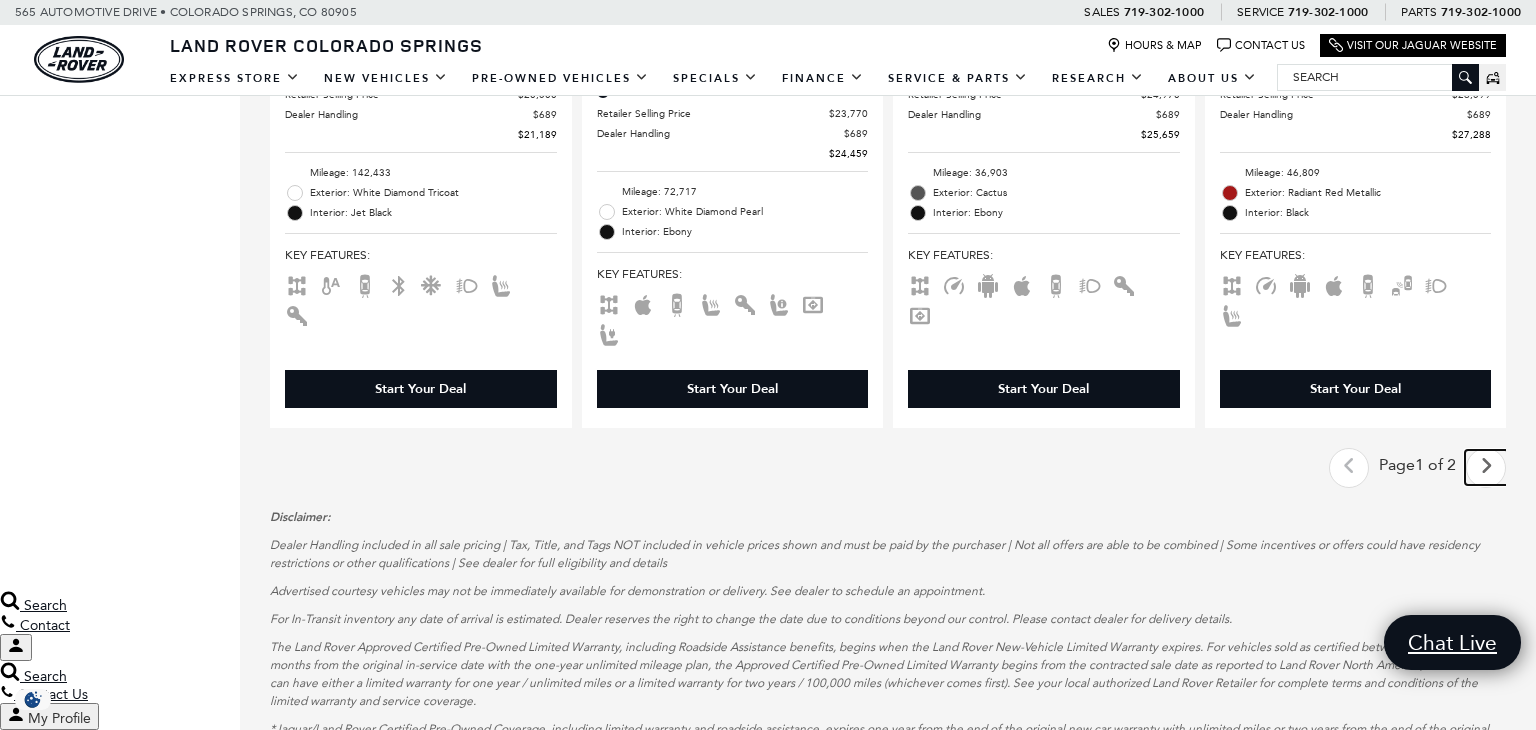 click at bounding box center [1486, 466] 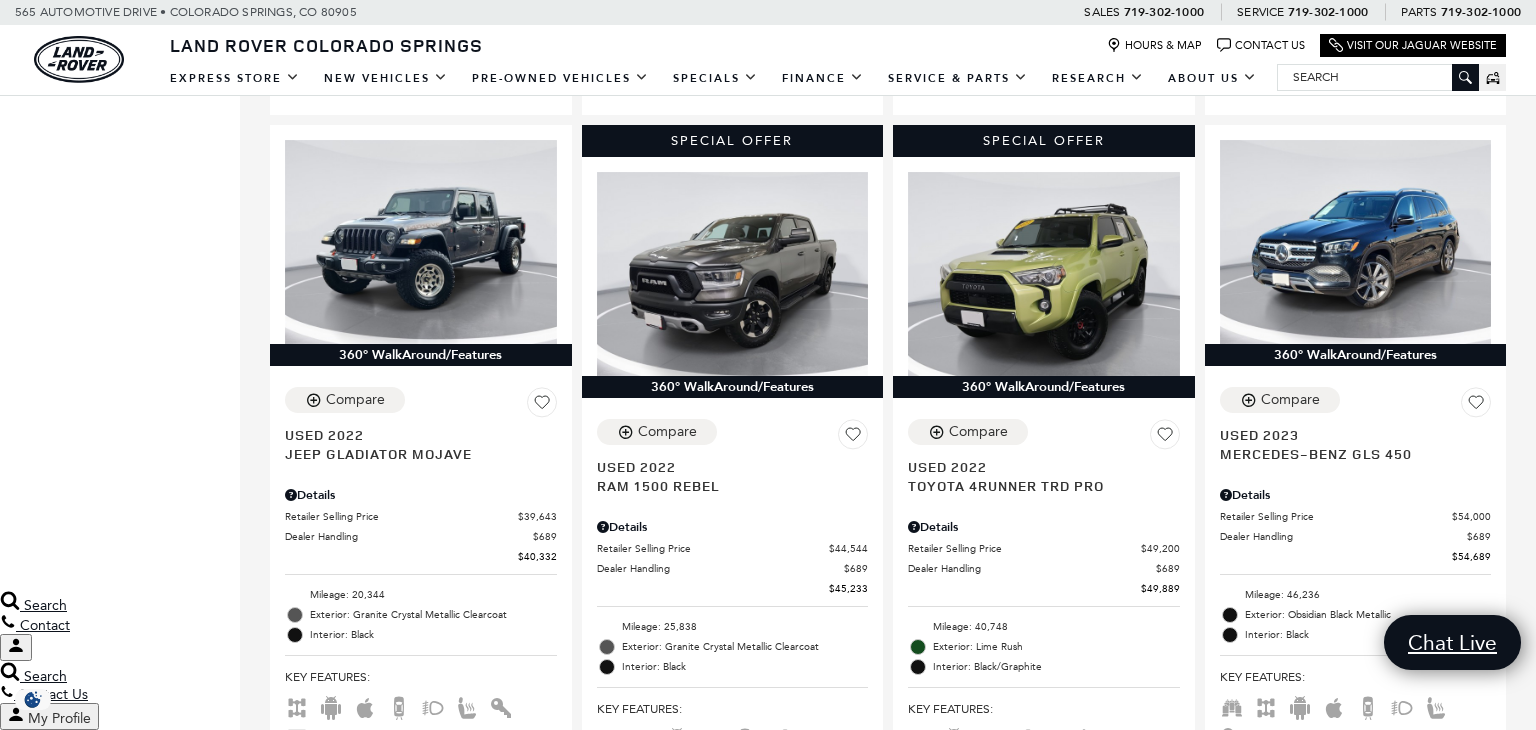 scroll, scrollTop: 1196, scrollLeft: 0, axis: vertical 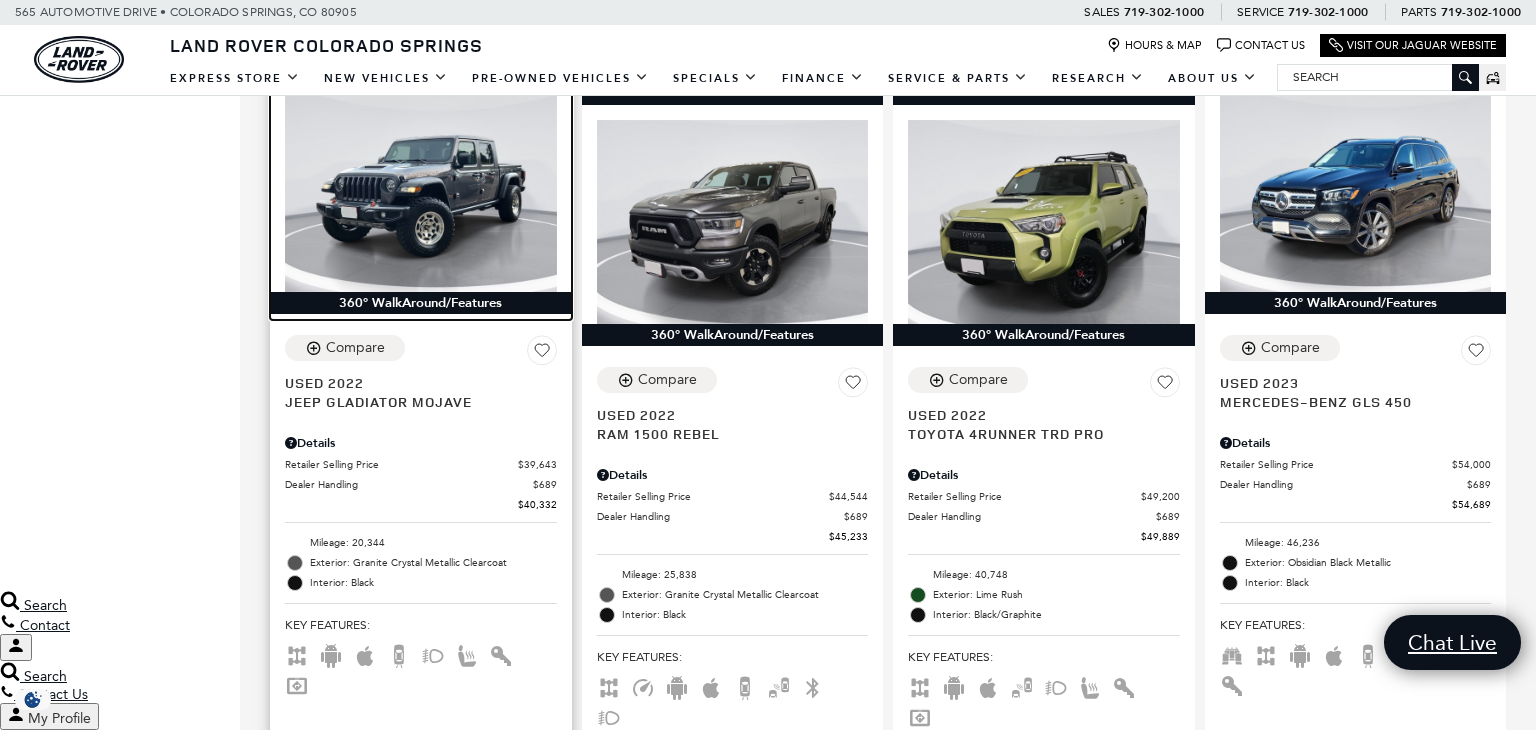 click at bounding box center (421, 190) 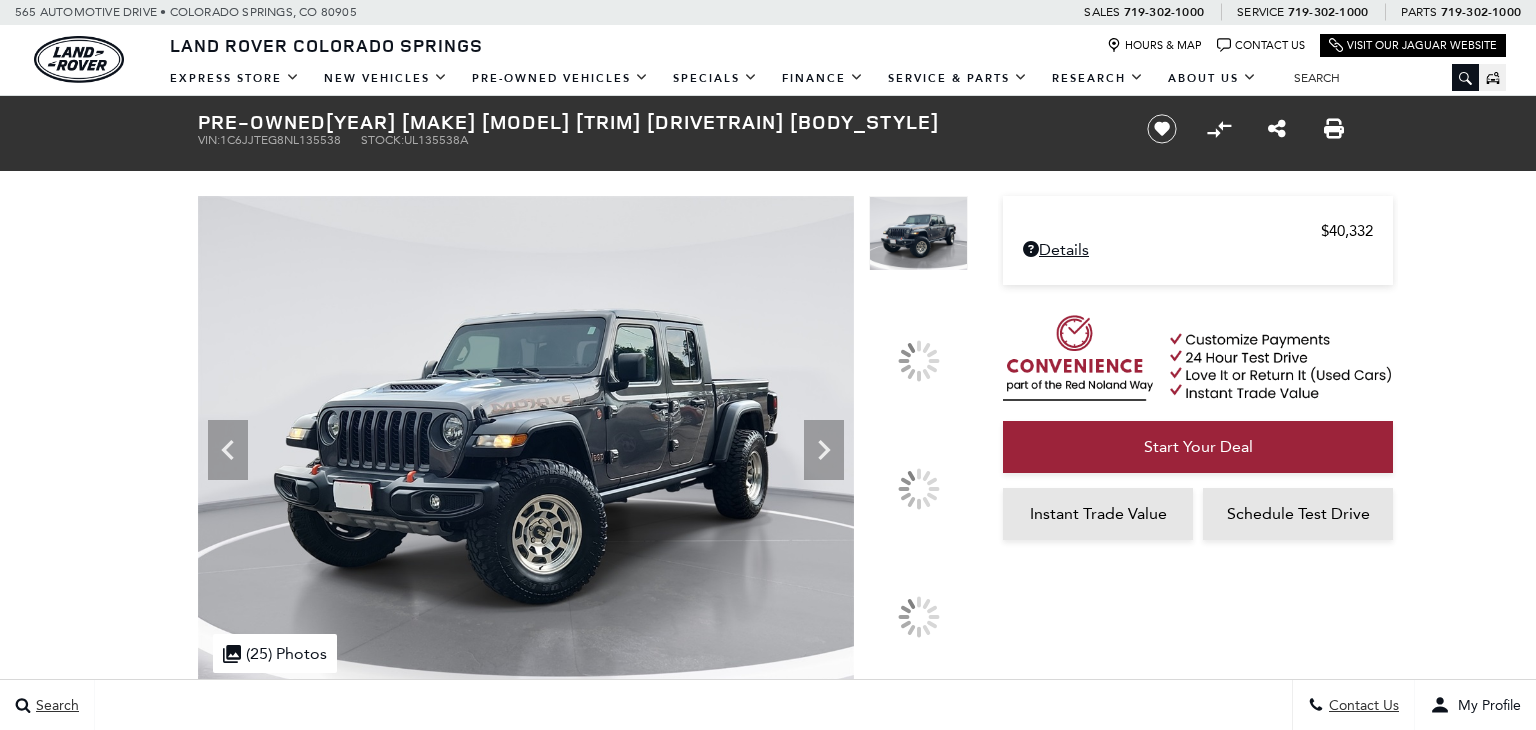 scroll, scrollTop: 0, scrollLeft: 0, axis: both 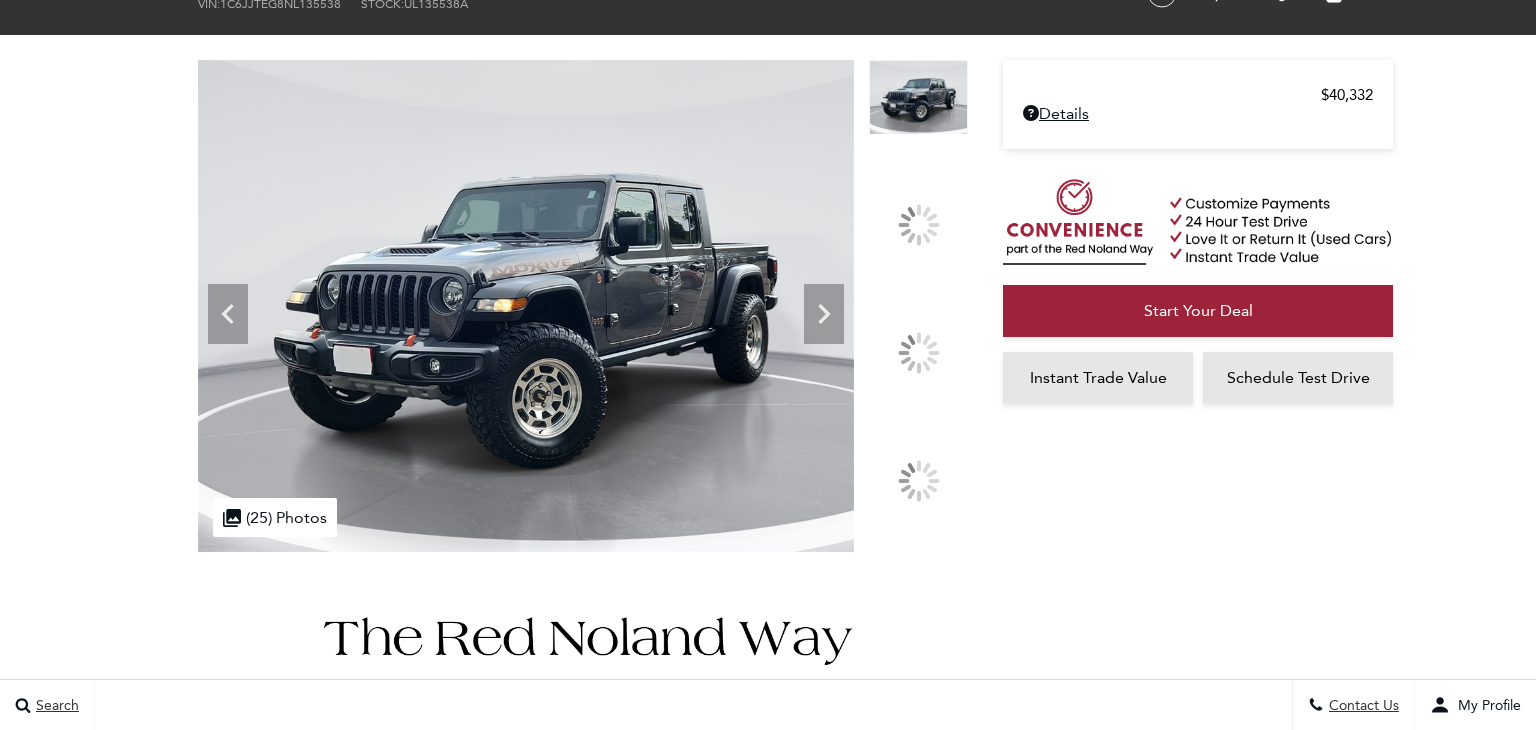 click at bounding box center [919, 353] 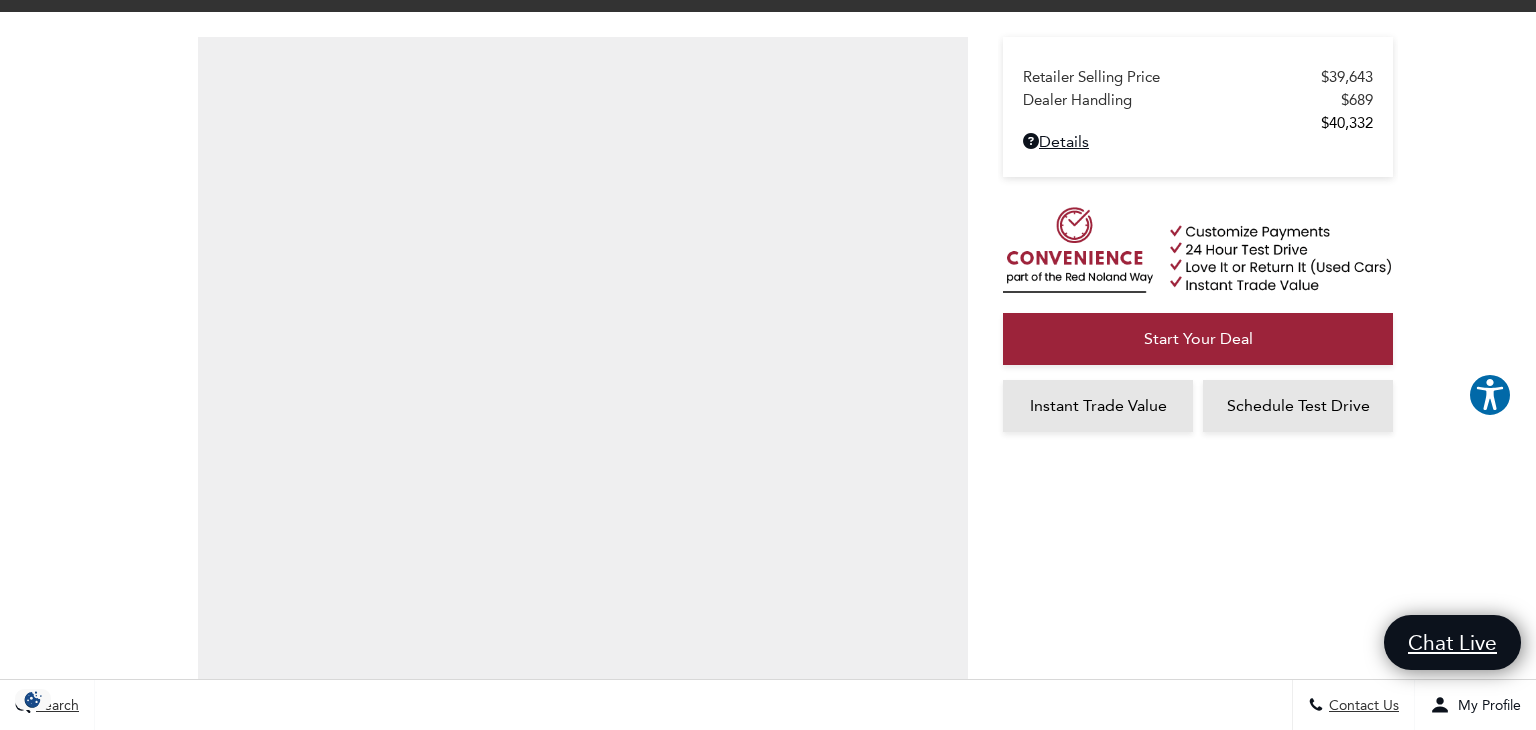 scroll, scrollTop: 0, scrollLeft: 0, axis: both 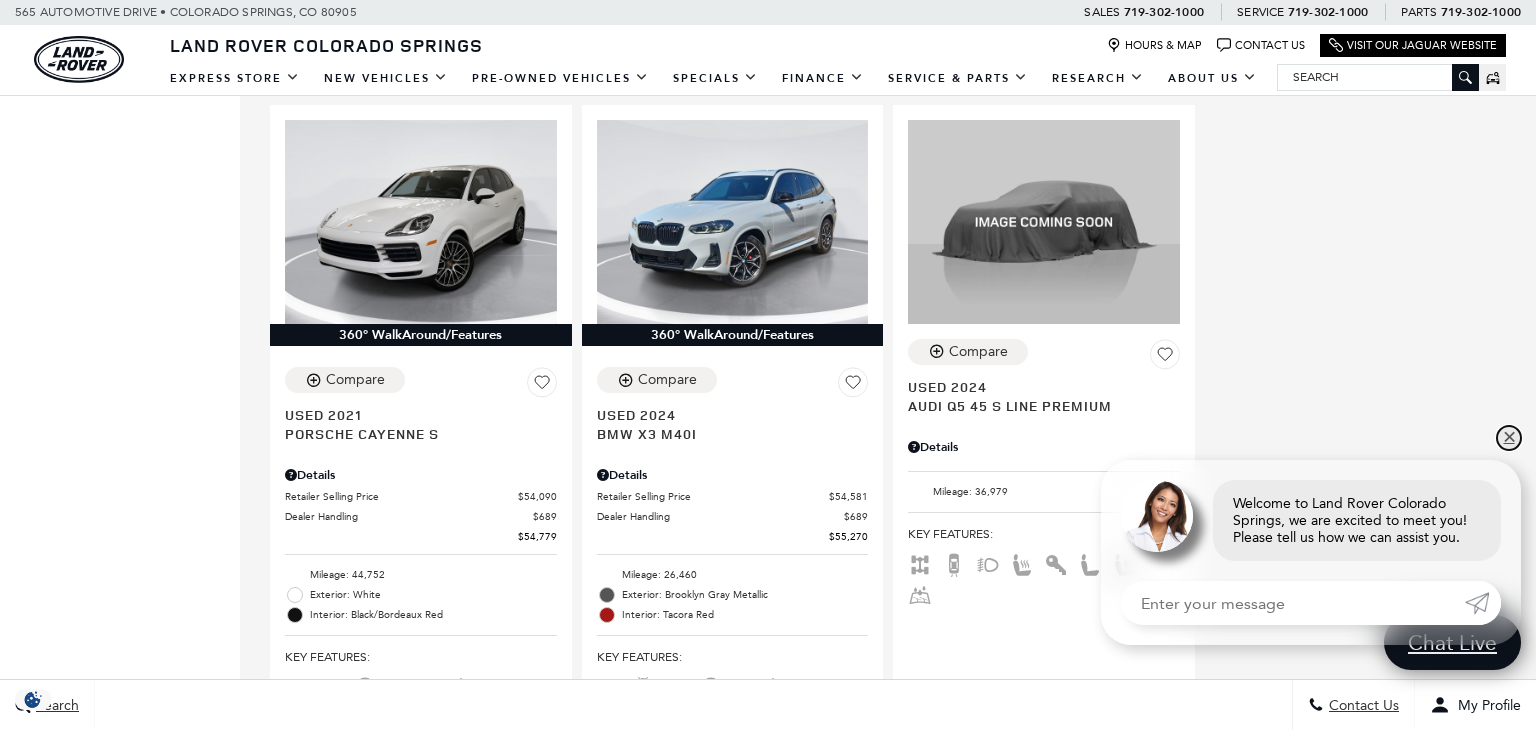 click on "✕" at bounding box center [1509, 438] 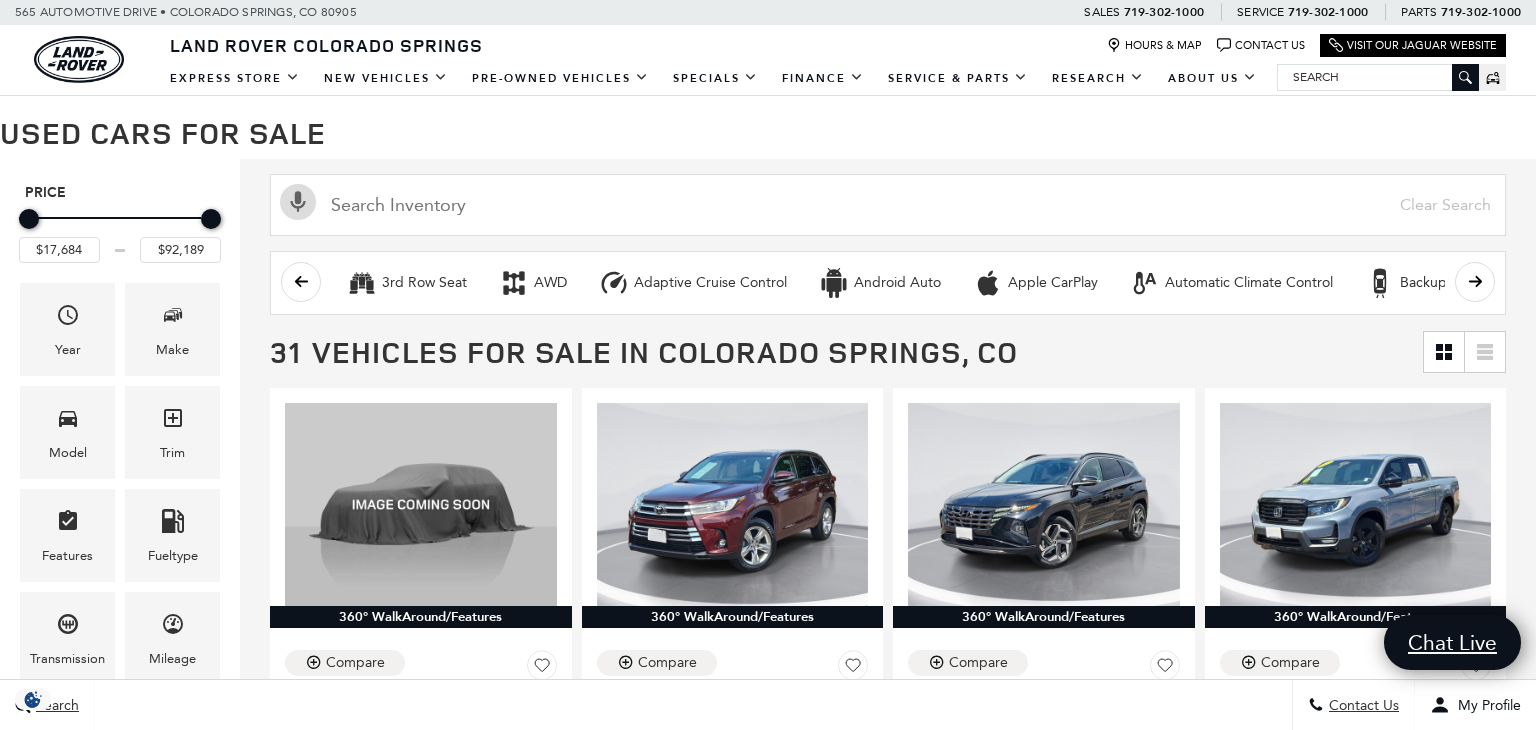 scroll, scrollTop: 0, scrollLeft: 0, axis: both 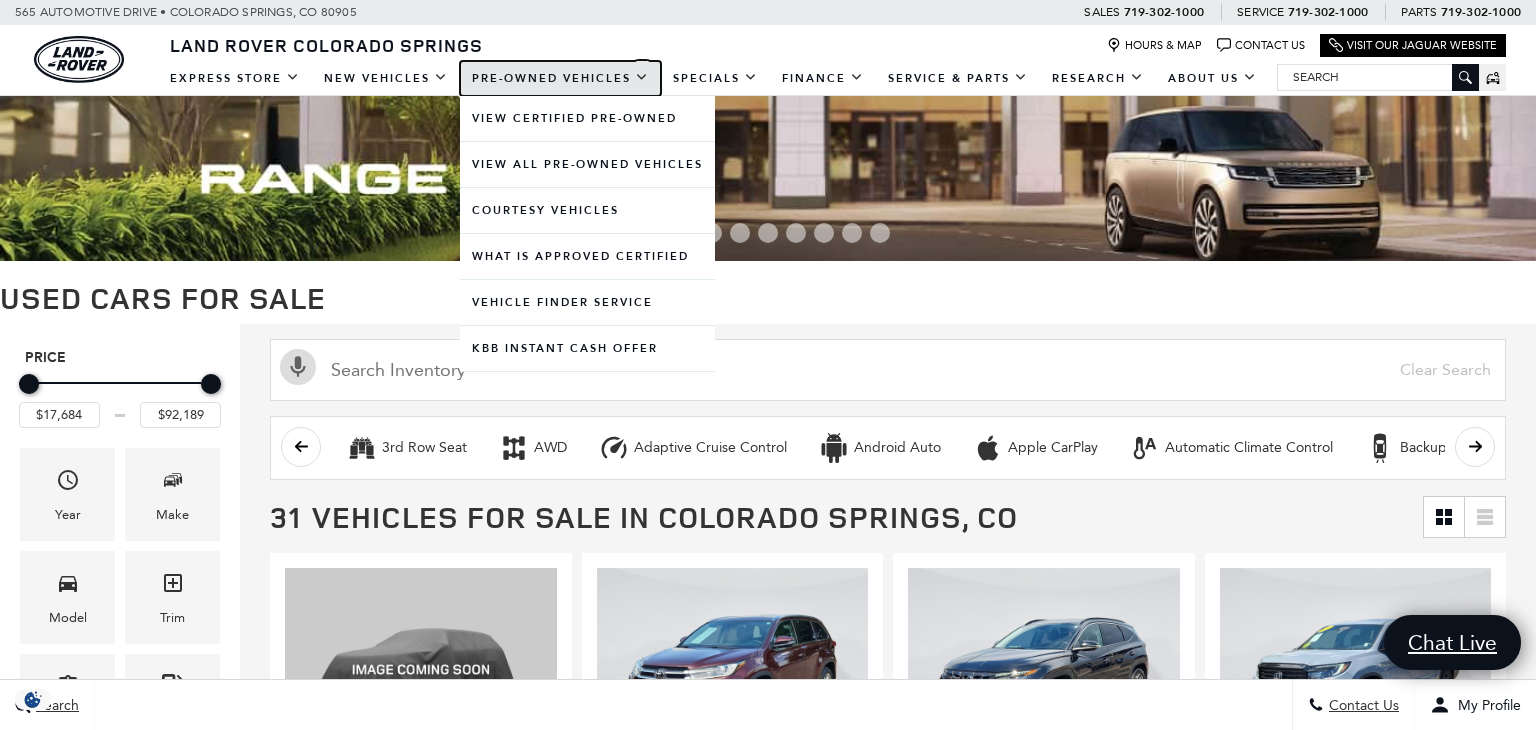 click on "Pre-Owned Vehicles" at bounding box center [560, 78] 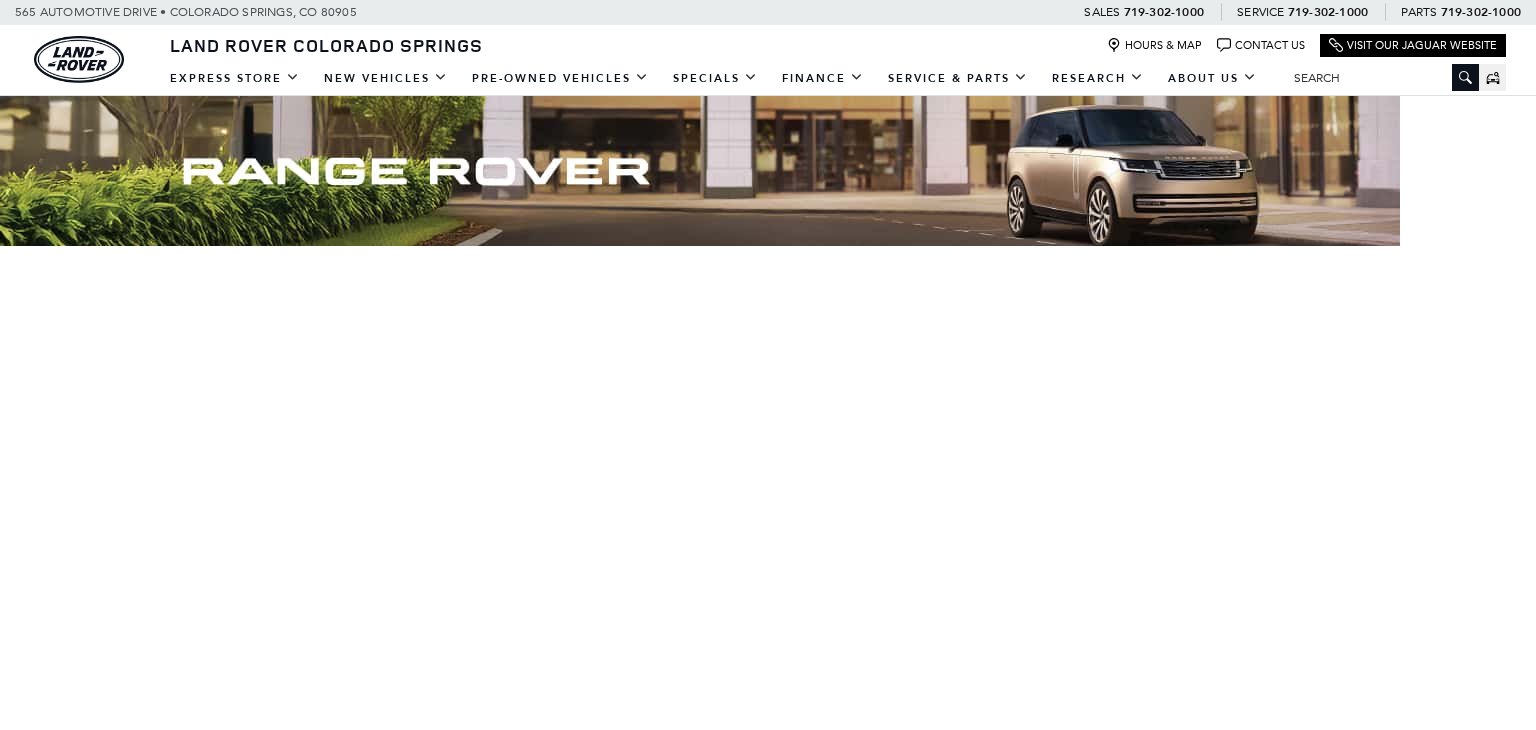 scroll, scrollTop: 0, scrollLeft: 0, axis: both 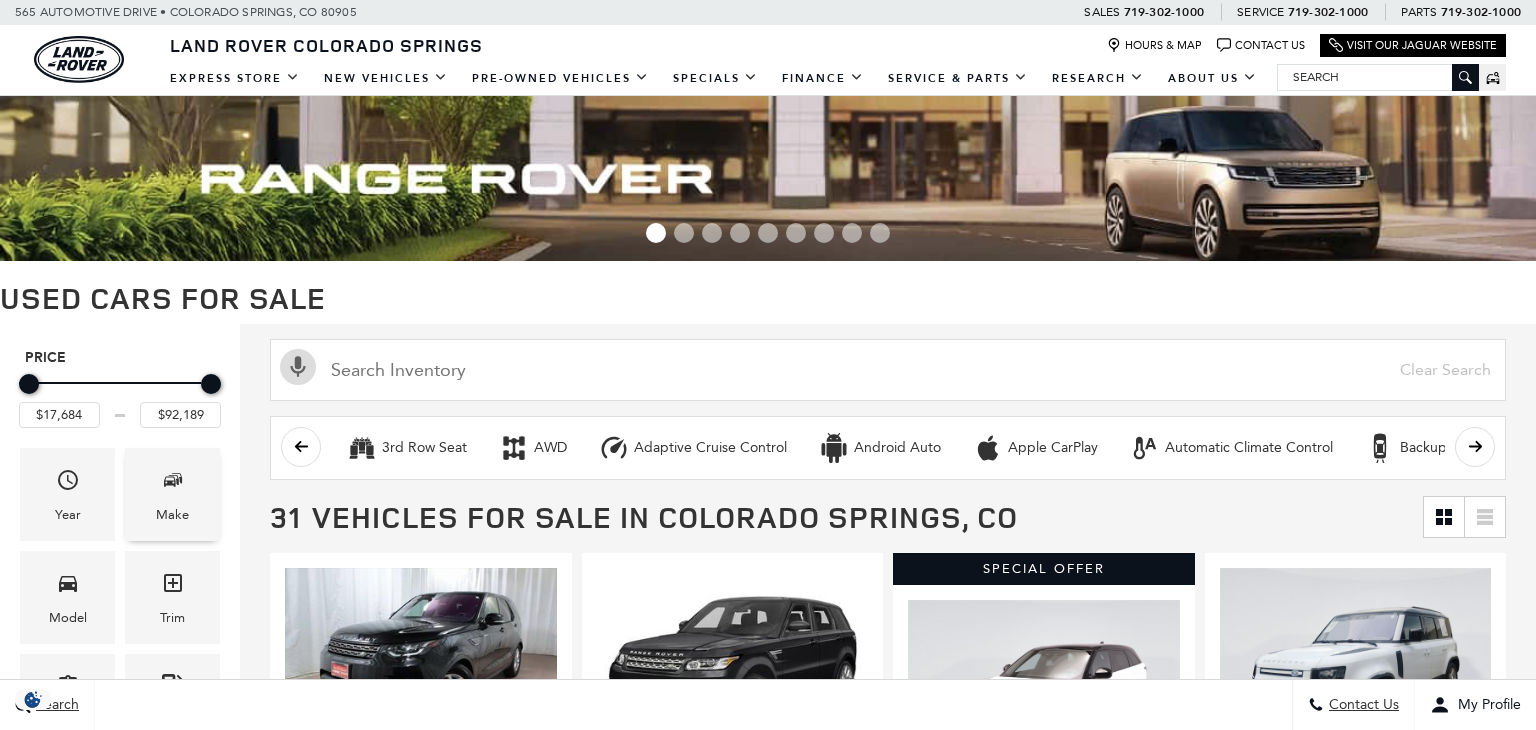 click on "Make" at bounding box center [172, 515] 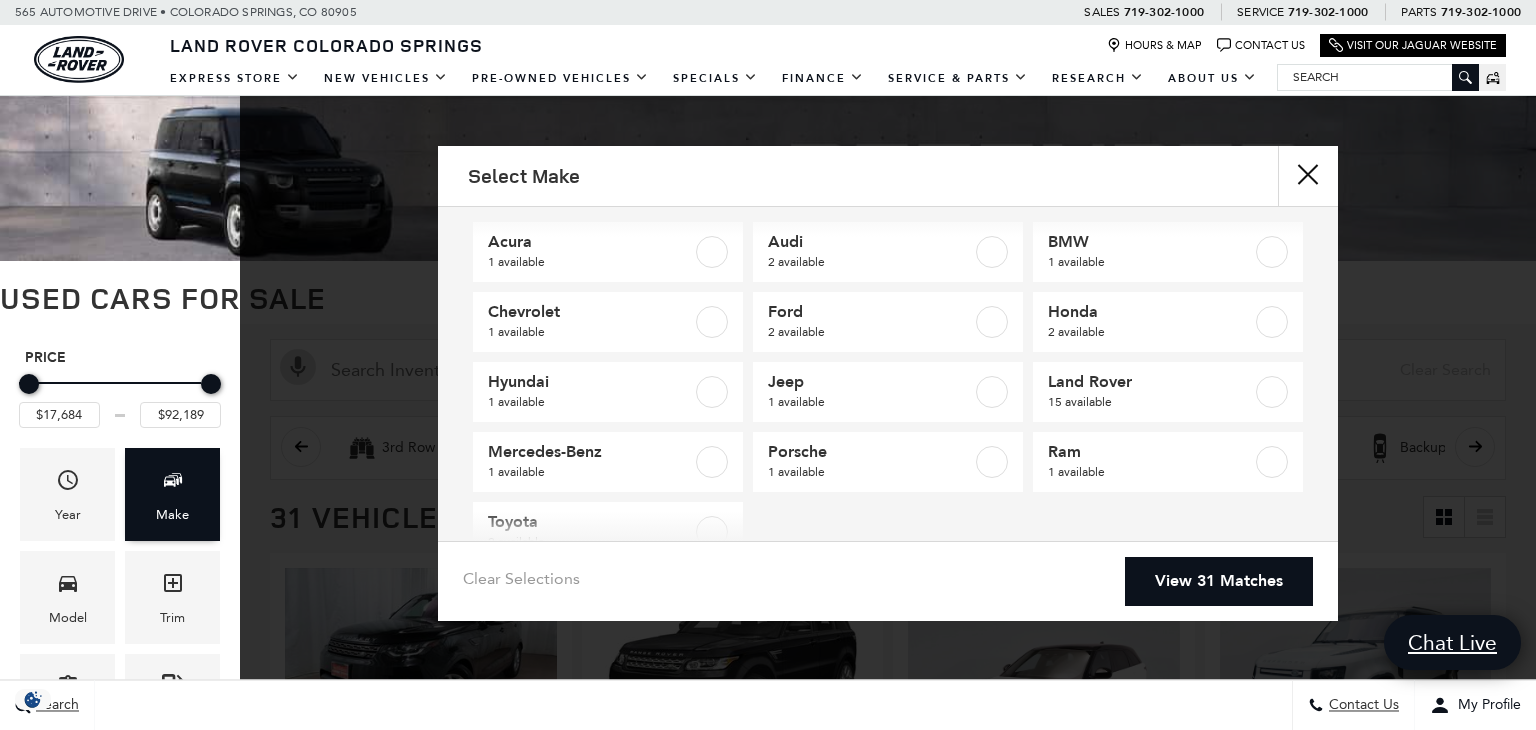 scroll, scrollTop: 0, scrollLeft: 0, axis: both 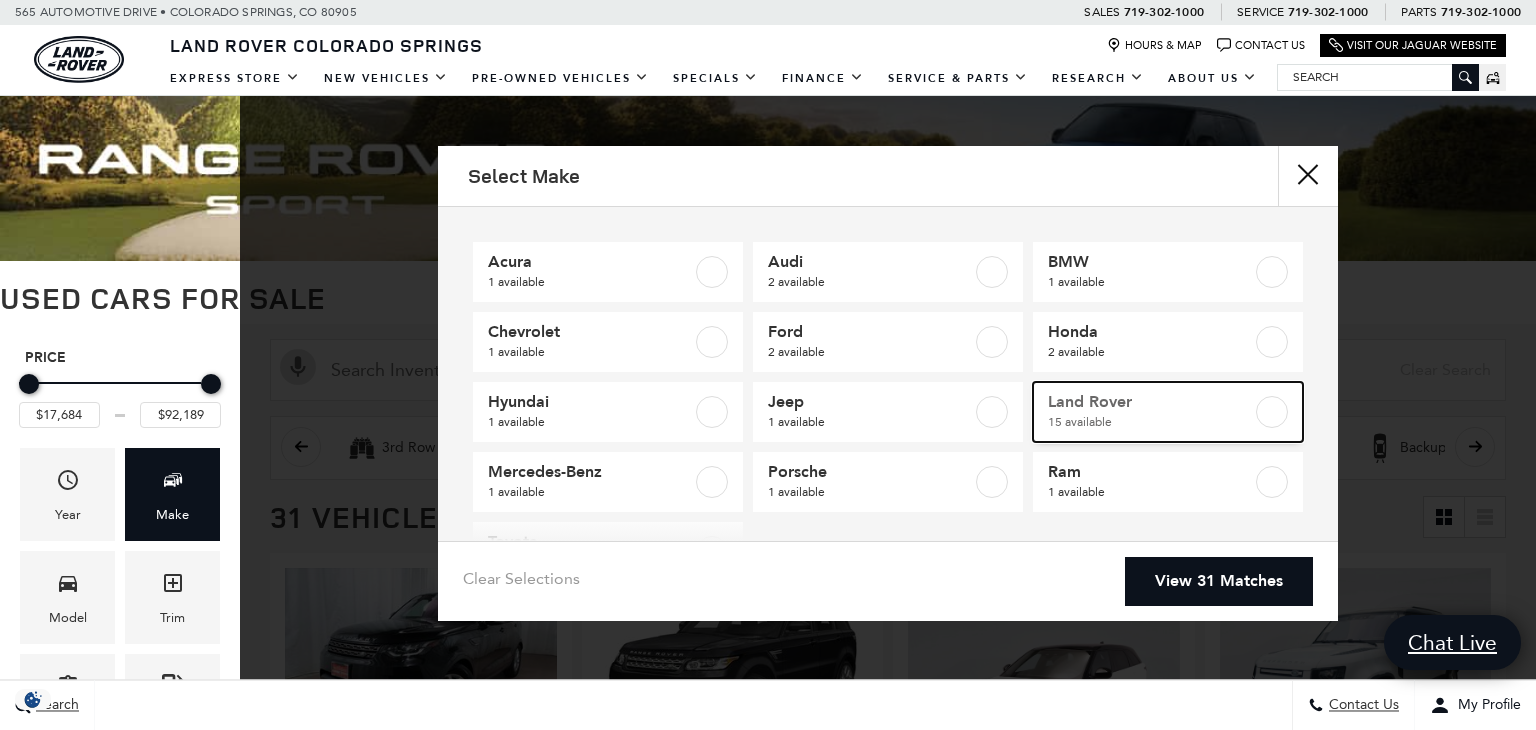 click on "15   available" at bounding box center [1150, 422] 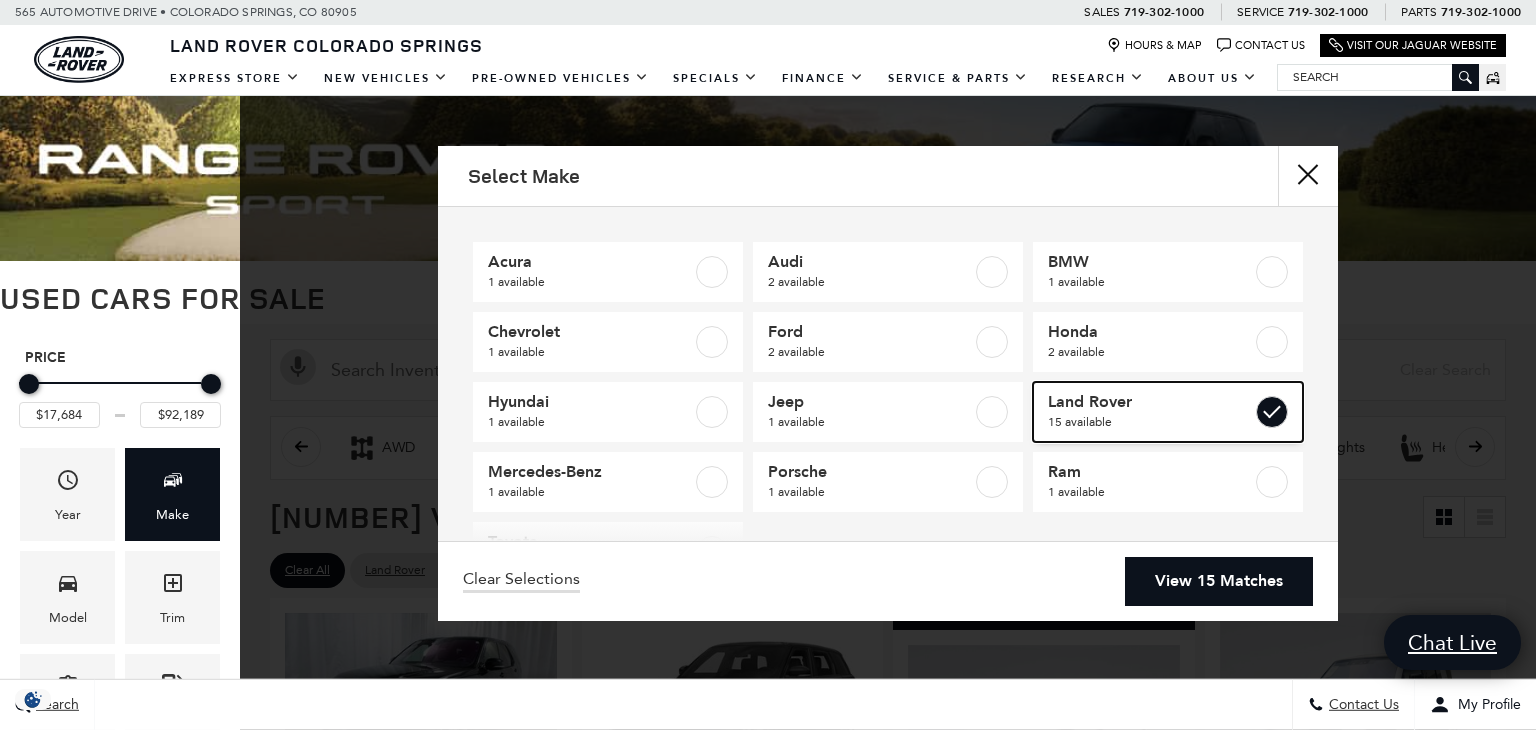 checkbox on "true" 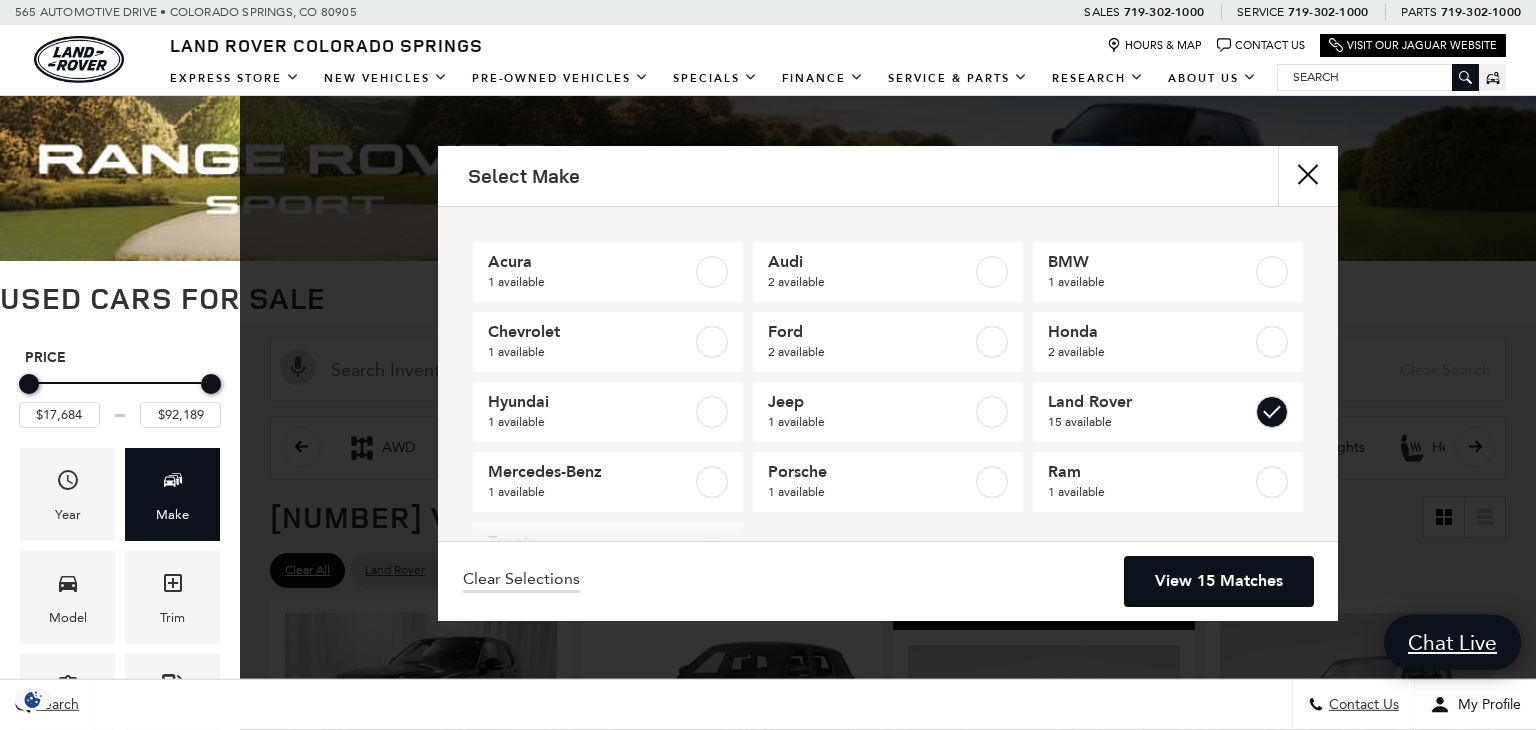click on "View   15   Matches" at bounding box center (1219, 581) 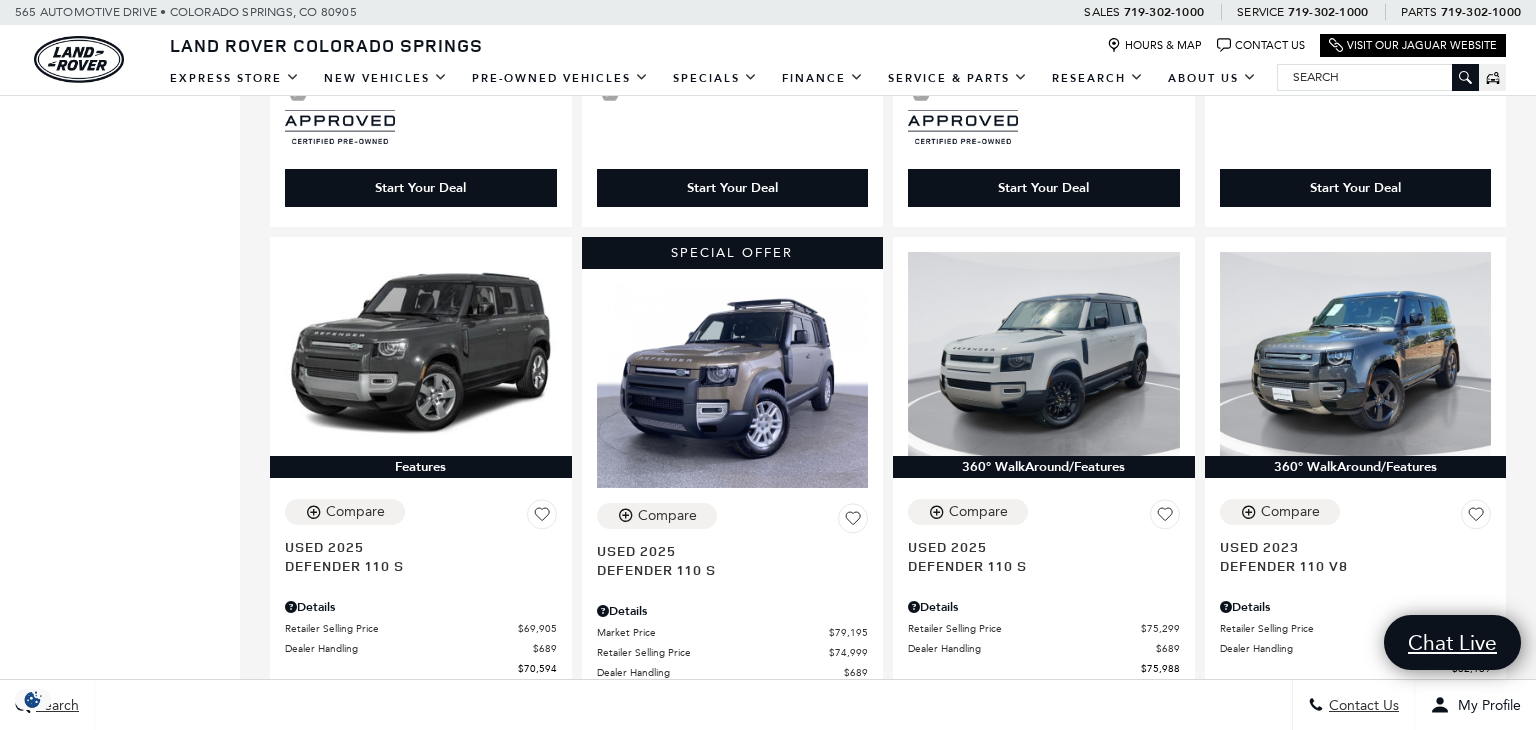scroll, scrollTop: 1934, scrollLeft: 0, axis: vertical 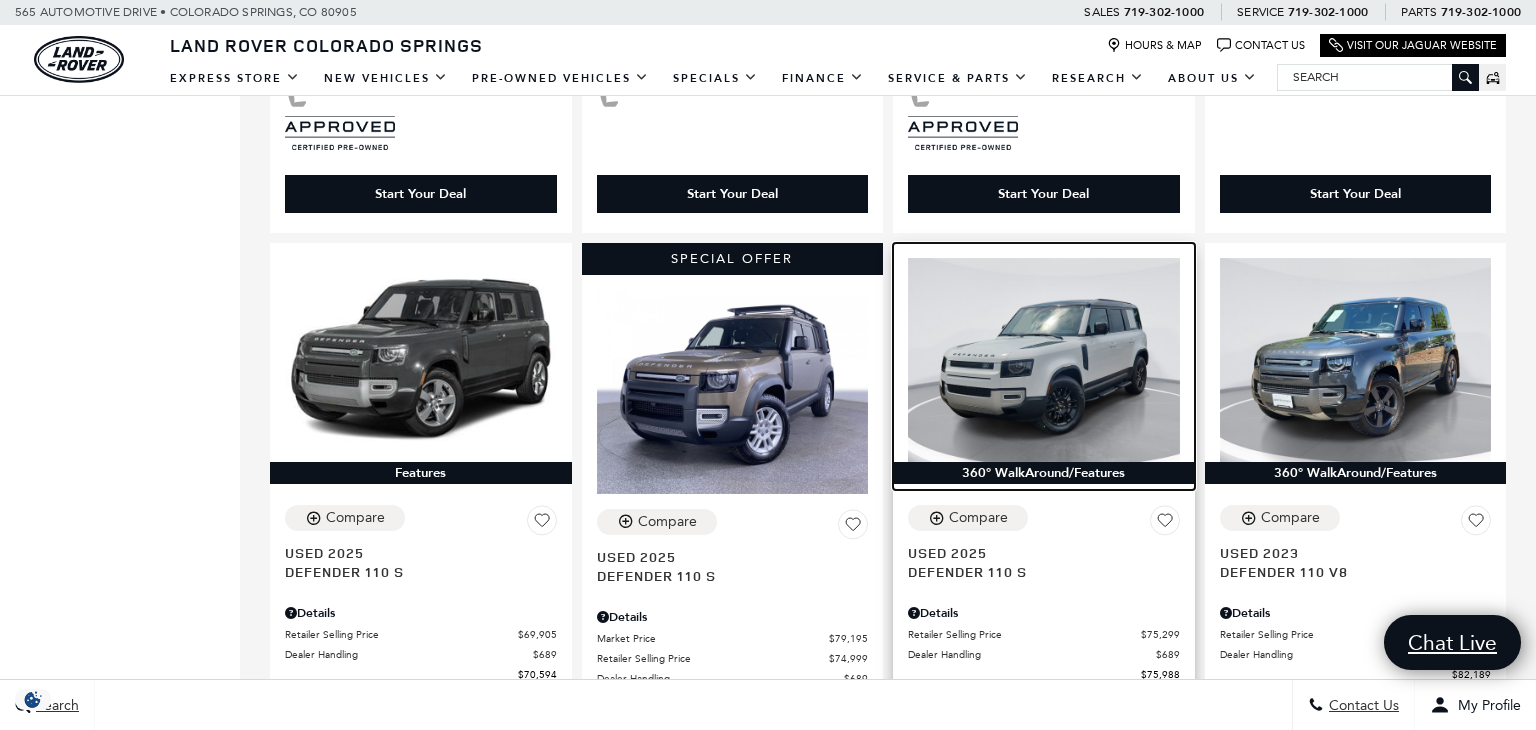click at bounding box center (1044, 360) 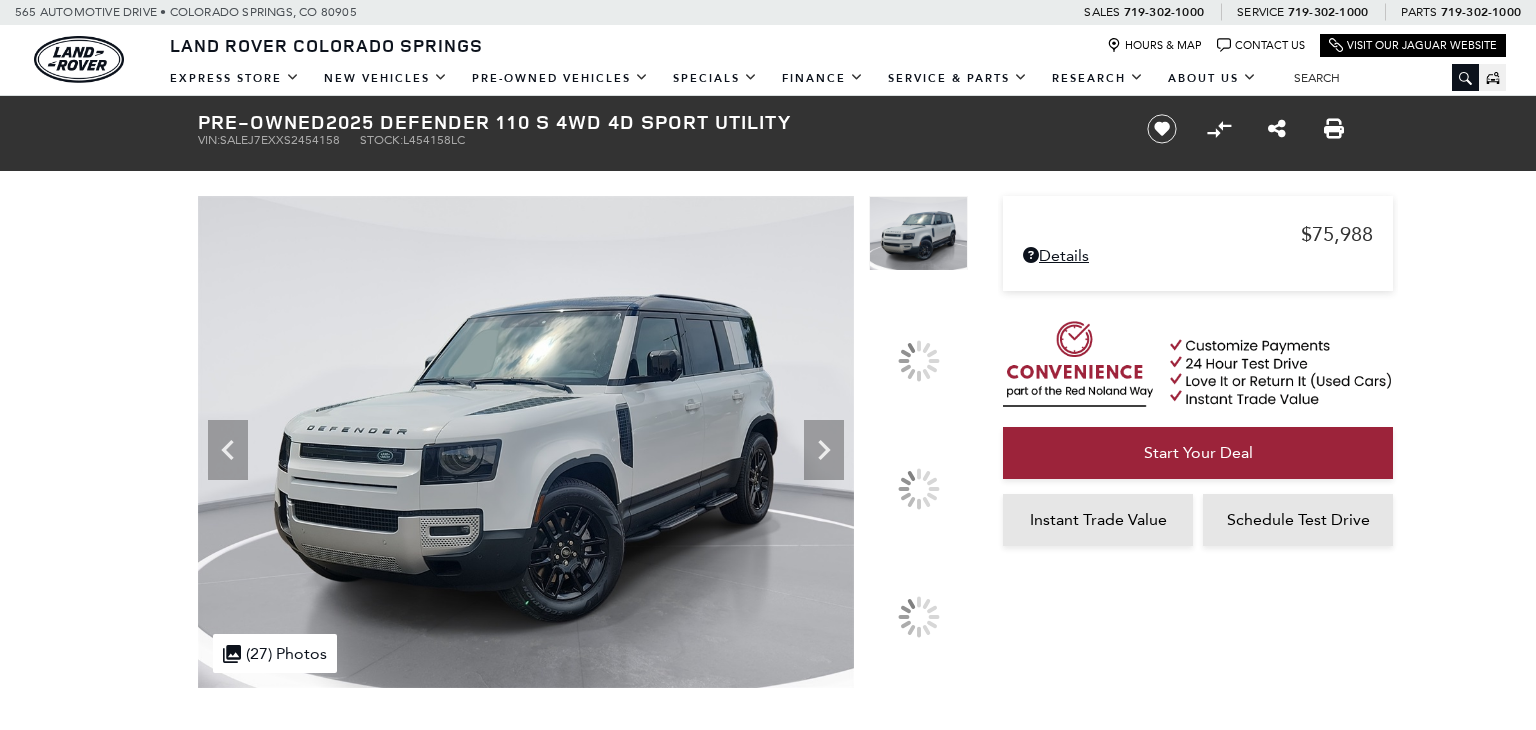 scroll, scrollTop: 0, scrollLeft: 0, axis: both 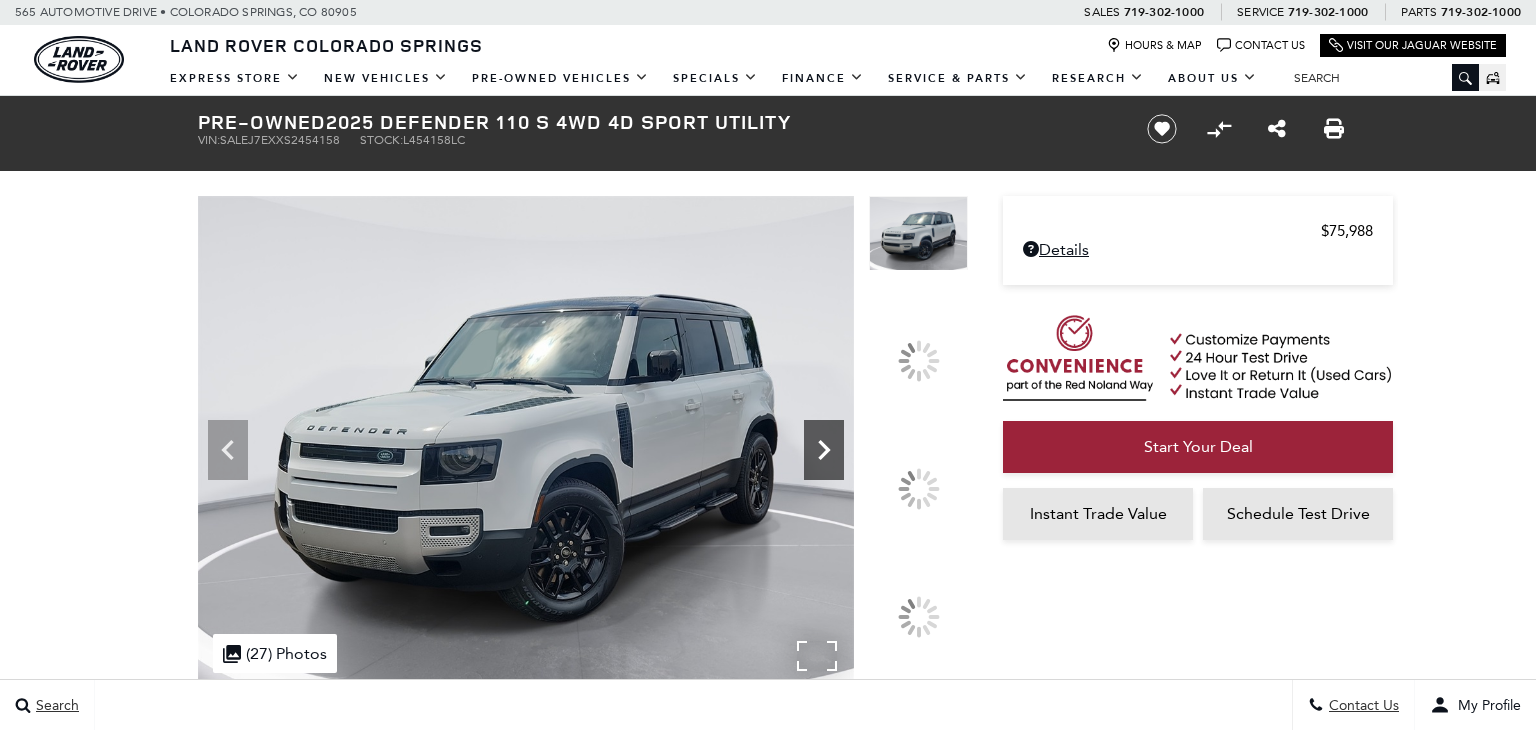click 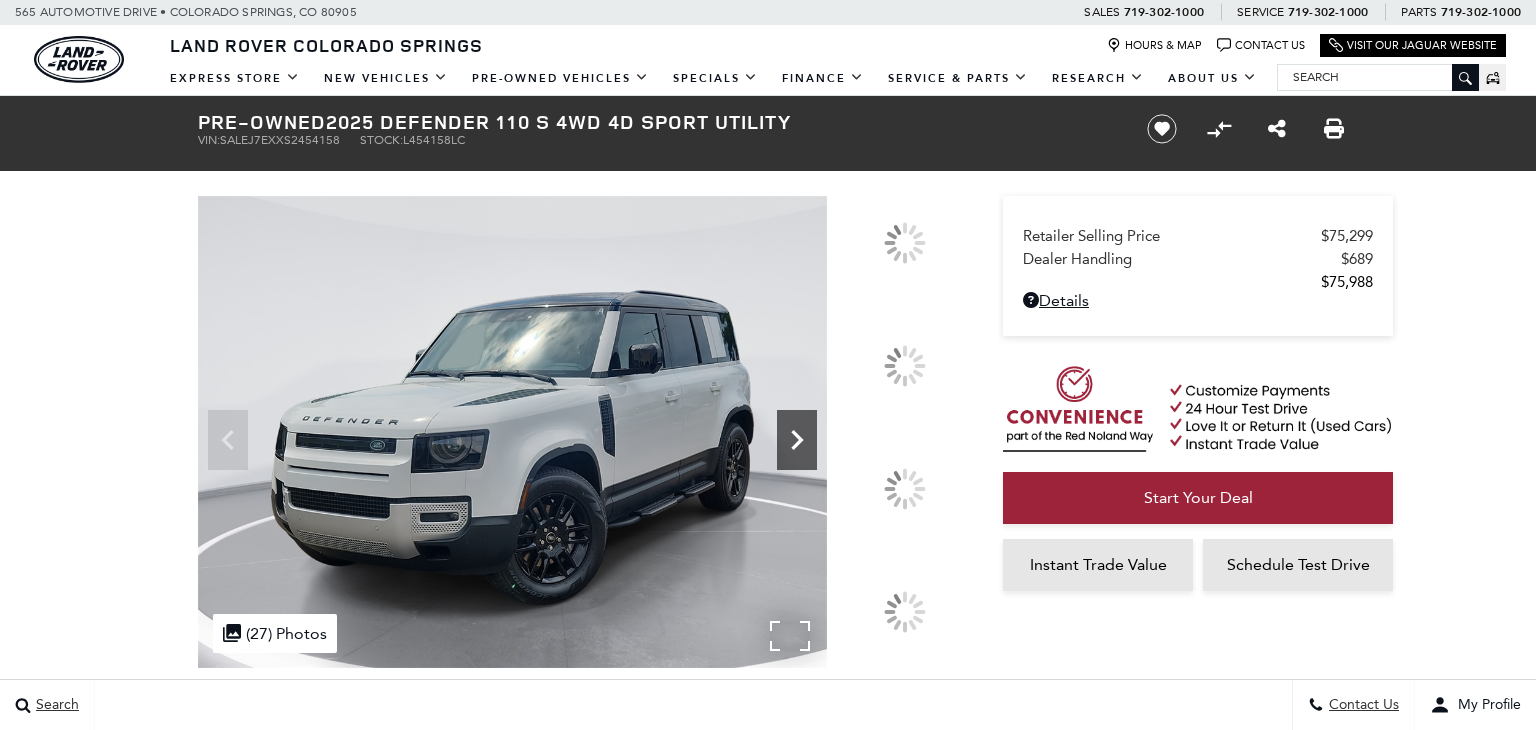 click at bounding box center [905, 243] 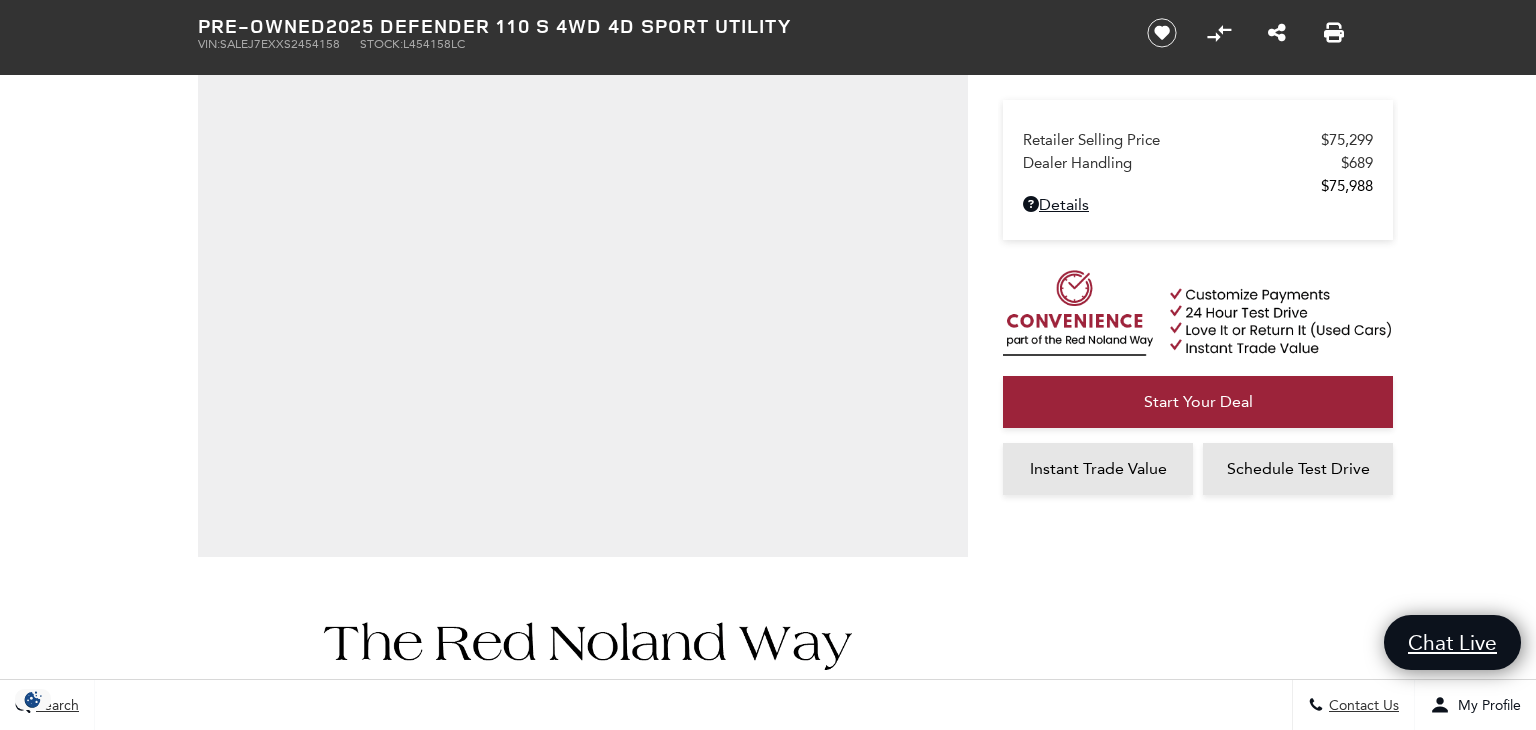 scroll, scrollTop: 223, scrollLeft: 0, axis: vertical 